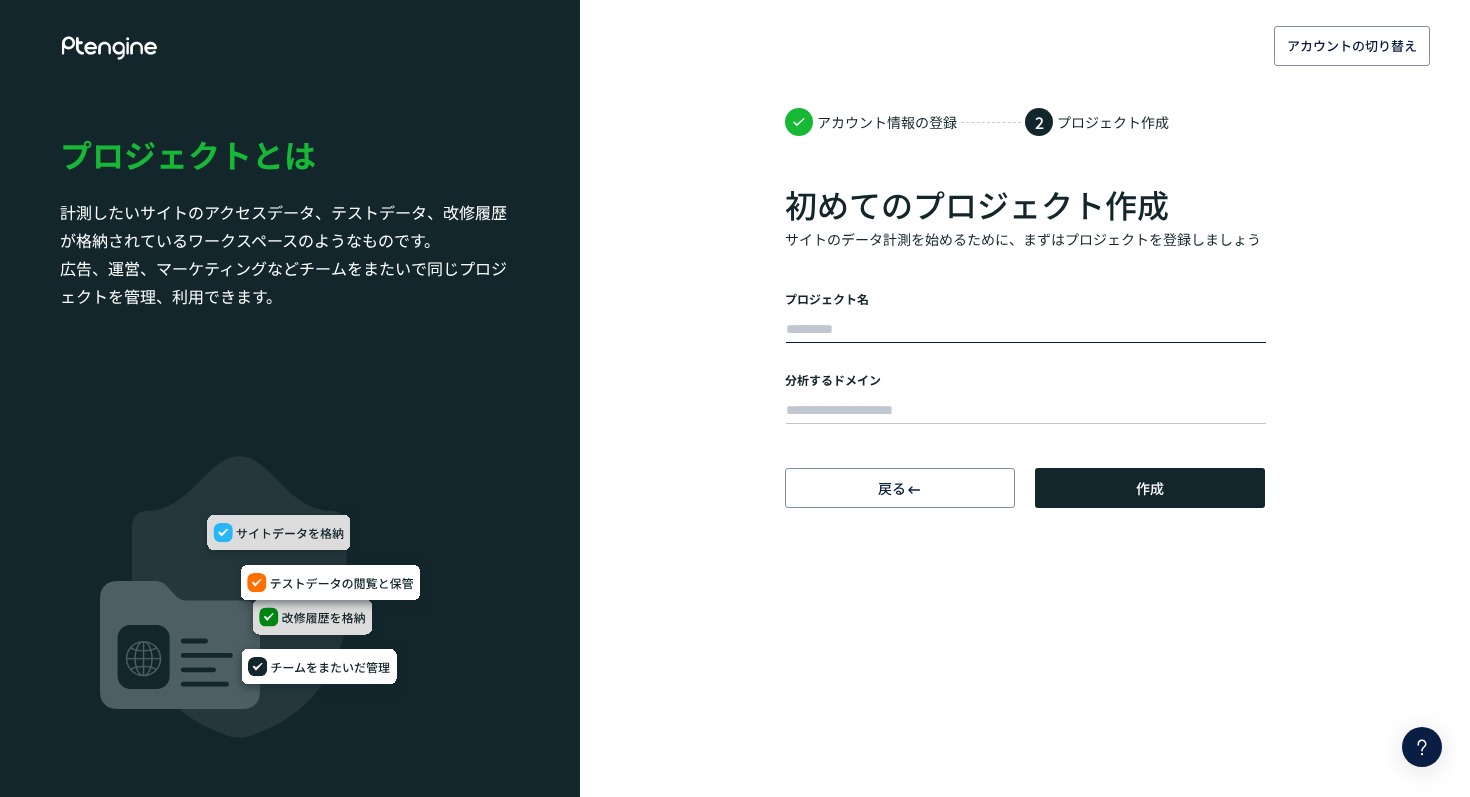 scroll, scrollTop: 0, scrollLeft: 0, axis: both 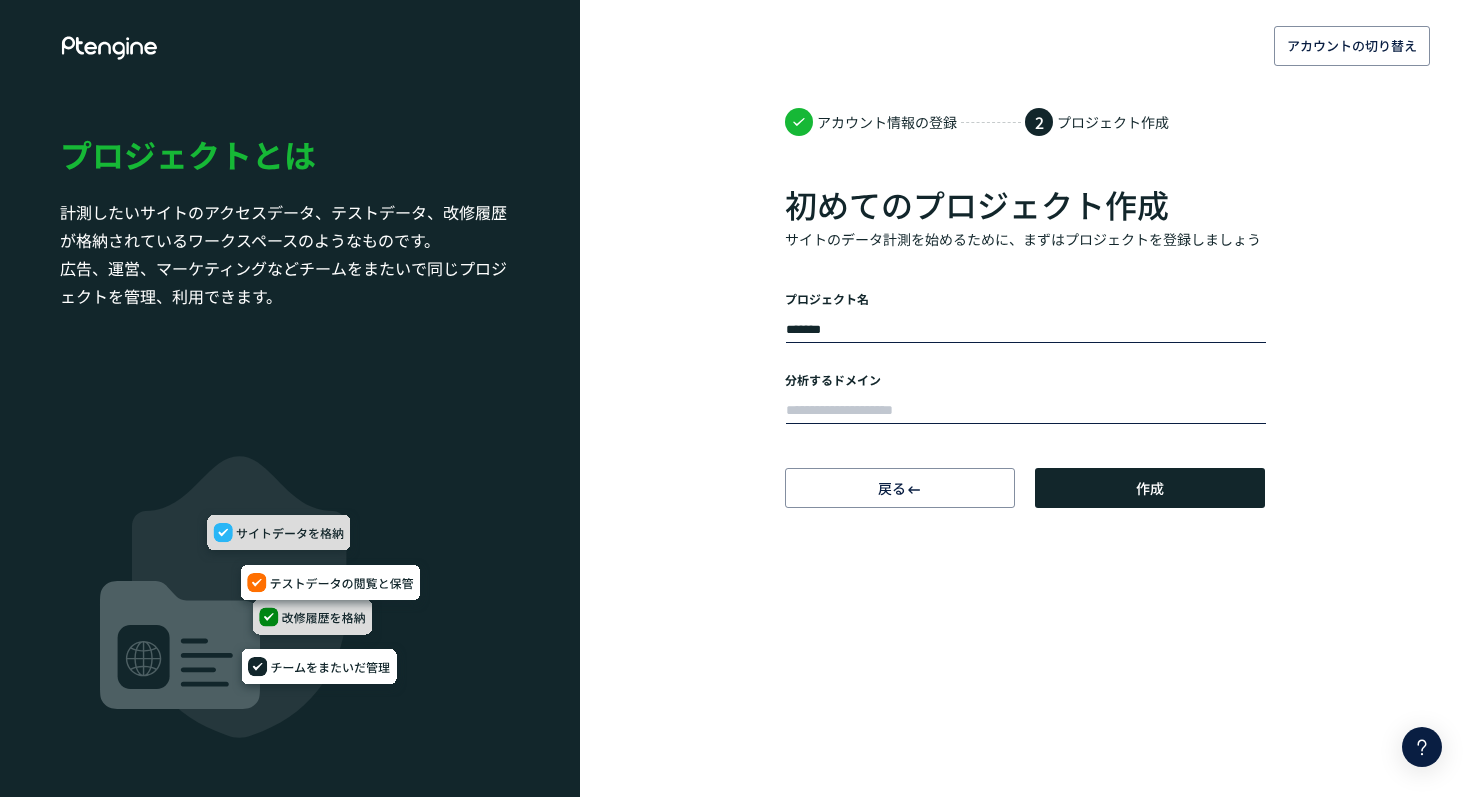 type on "*******" 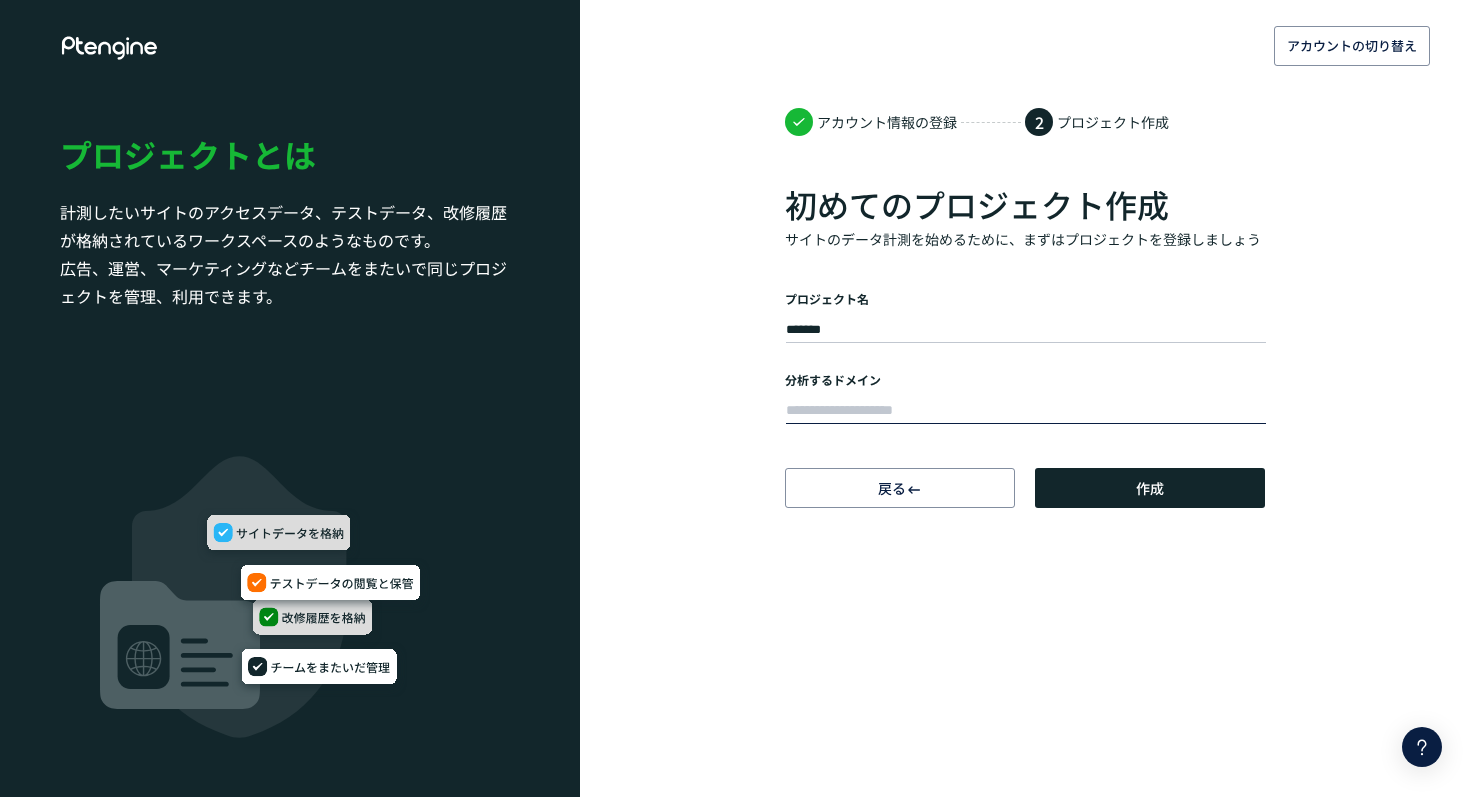 click on "分析するドメイン" 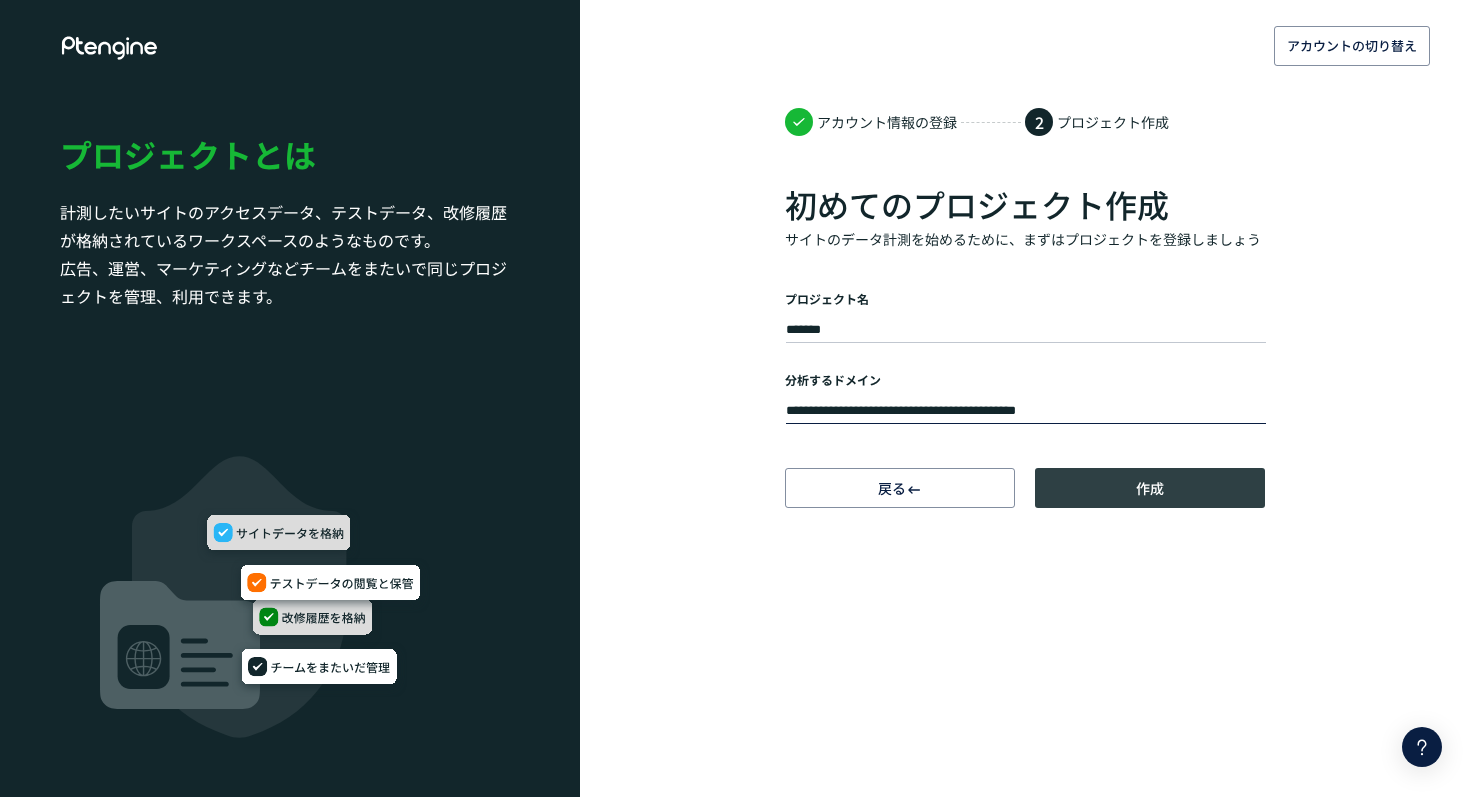 type on "**********" 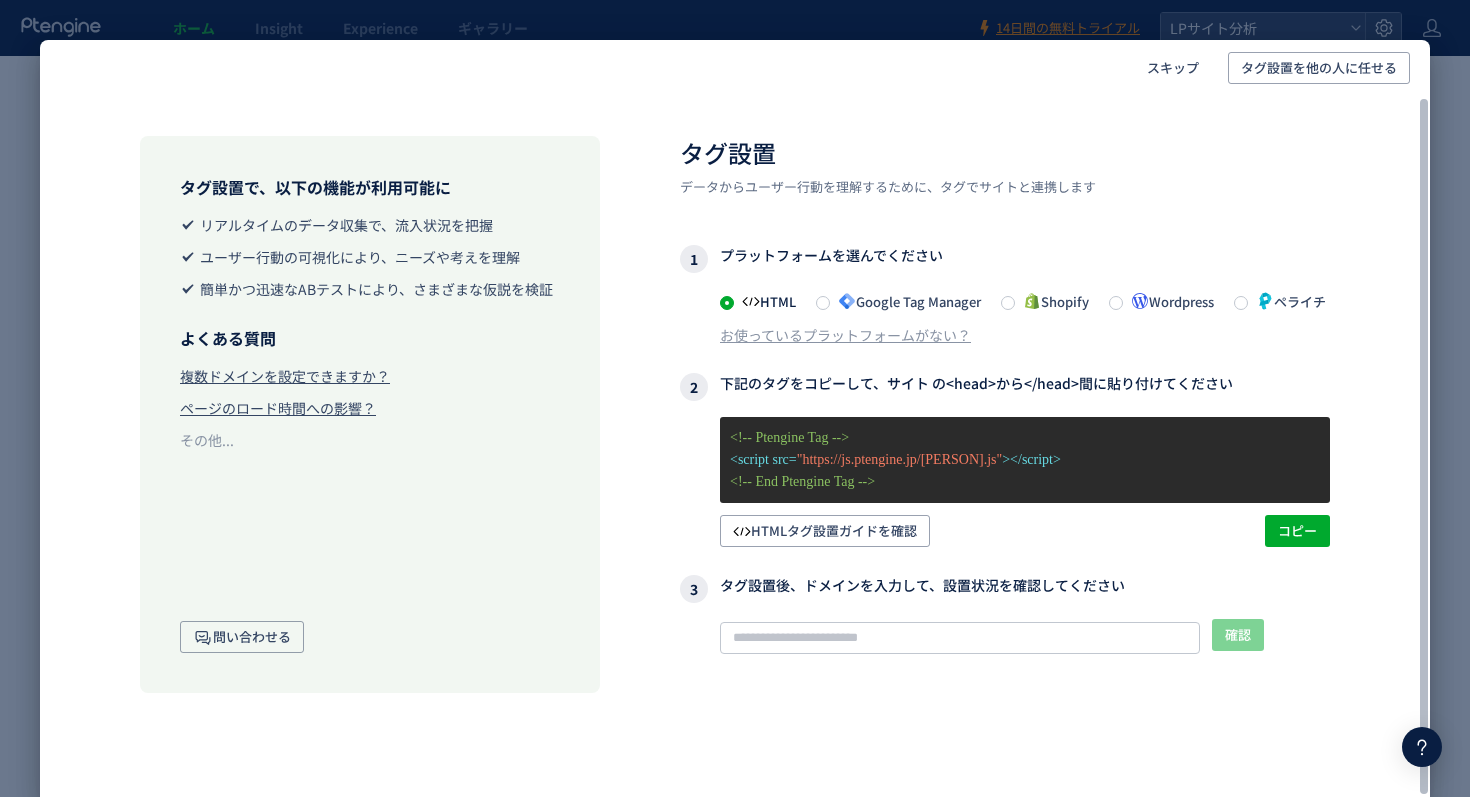 click on "Google Tag Manager" at bounding box center [905, 301] 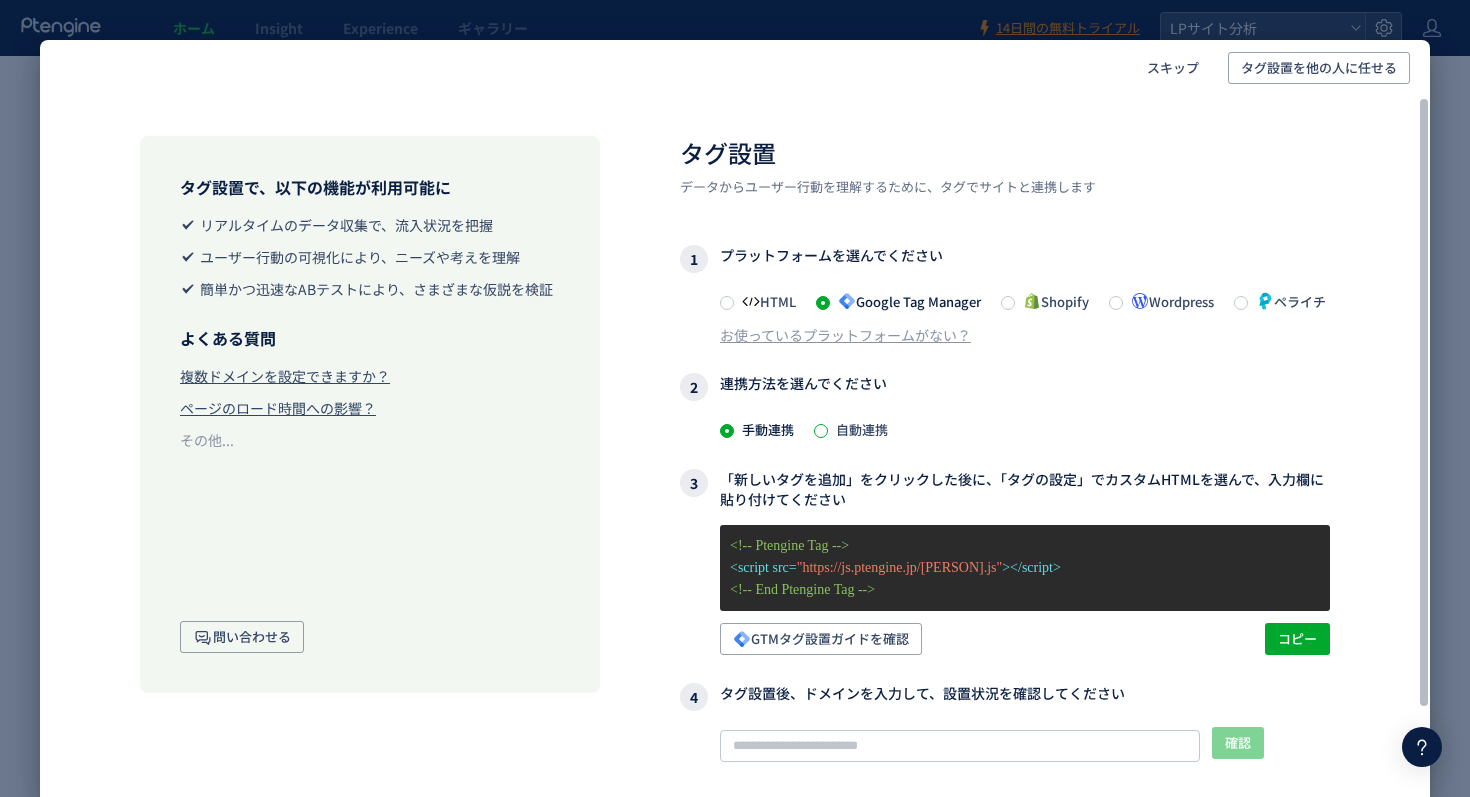 click at bounding box center [821, 431] 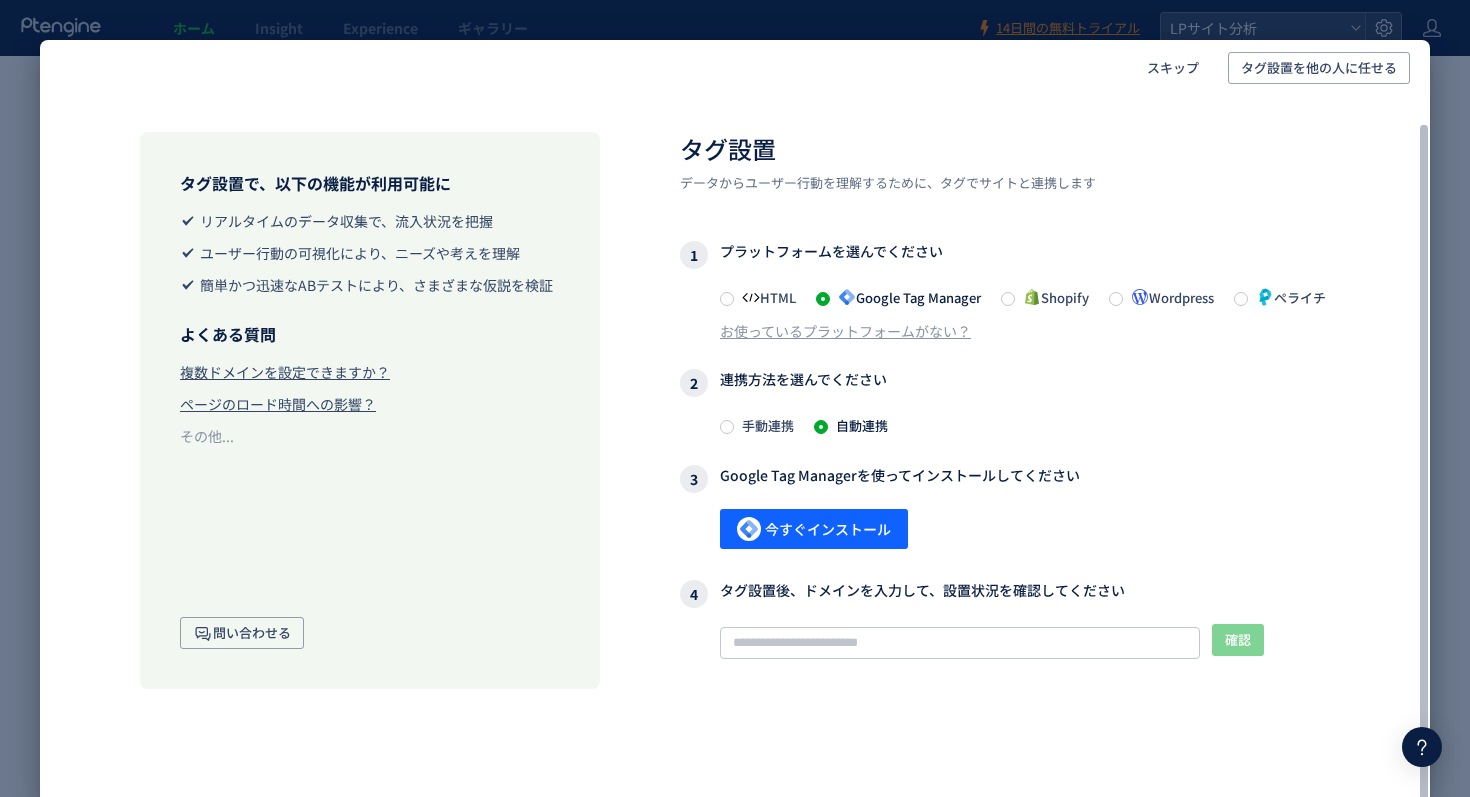 scroll, scrollTop: 31, scrollLeft: 0, axis: vertical 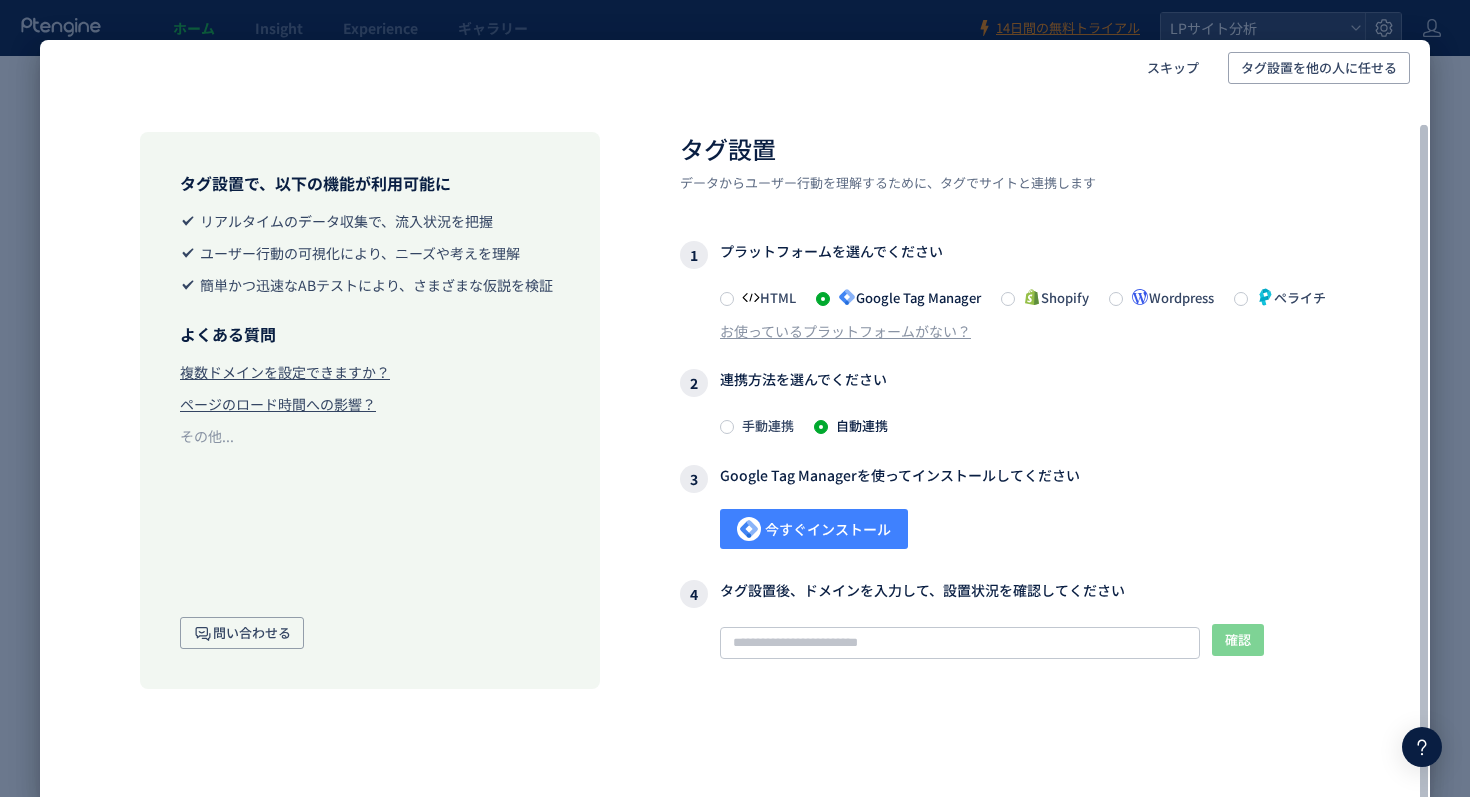 click on "今すぐインストール" at bounding box center (814, 529) 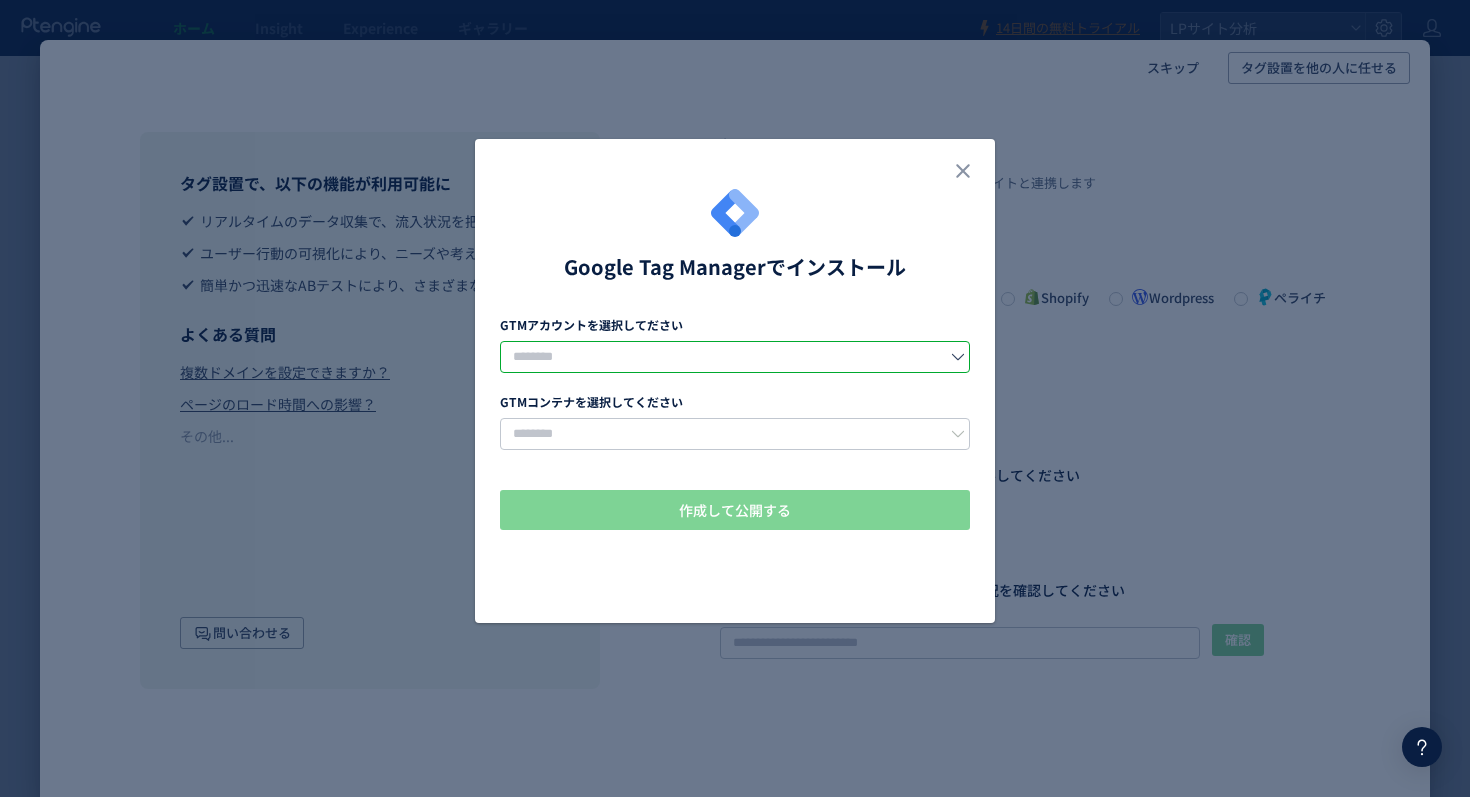 click 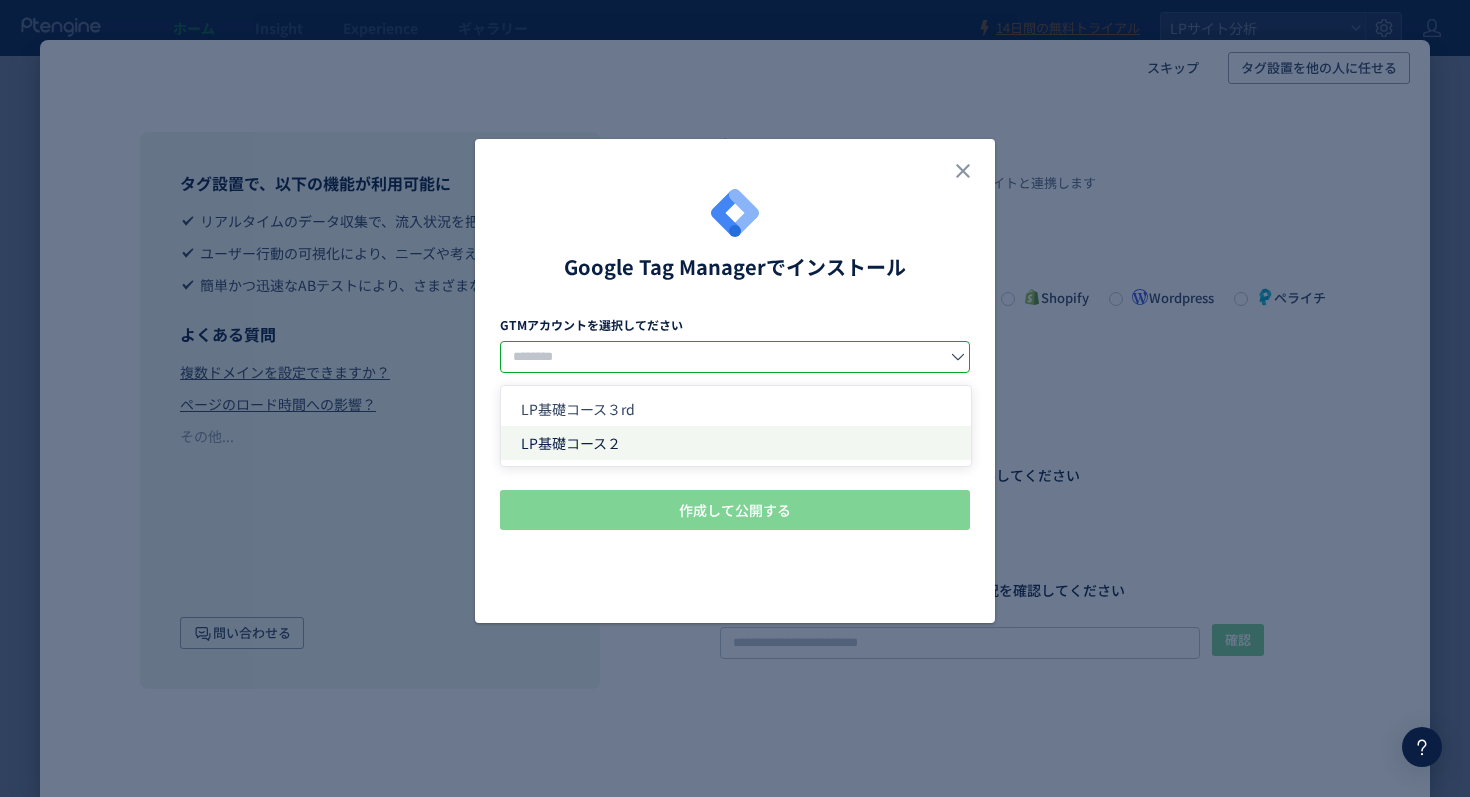 click on "LP基礎コース２" 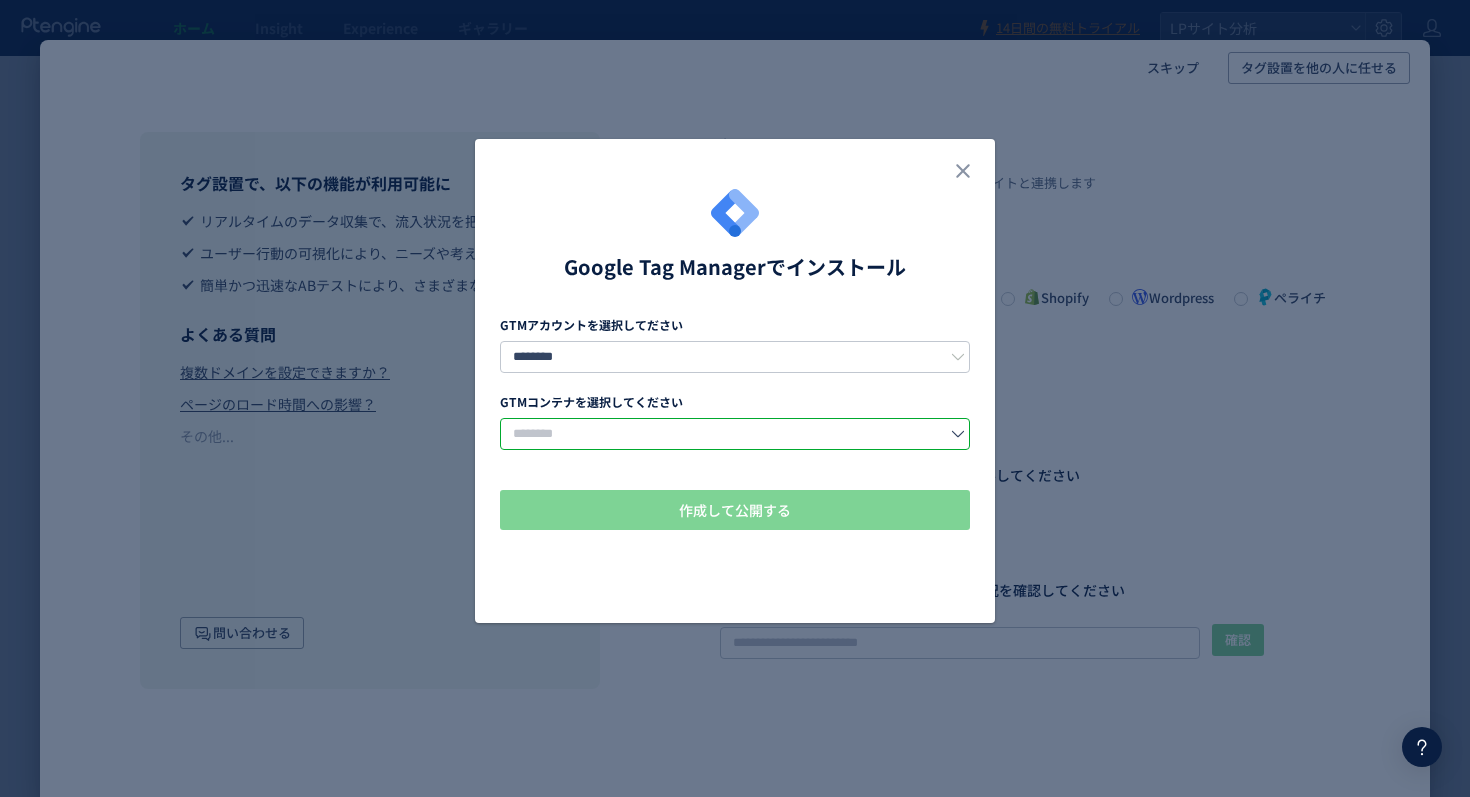 click 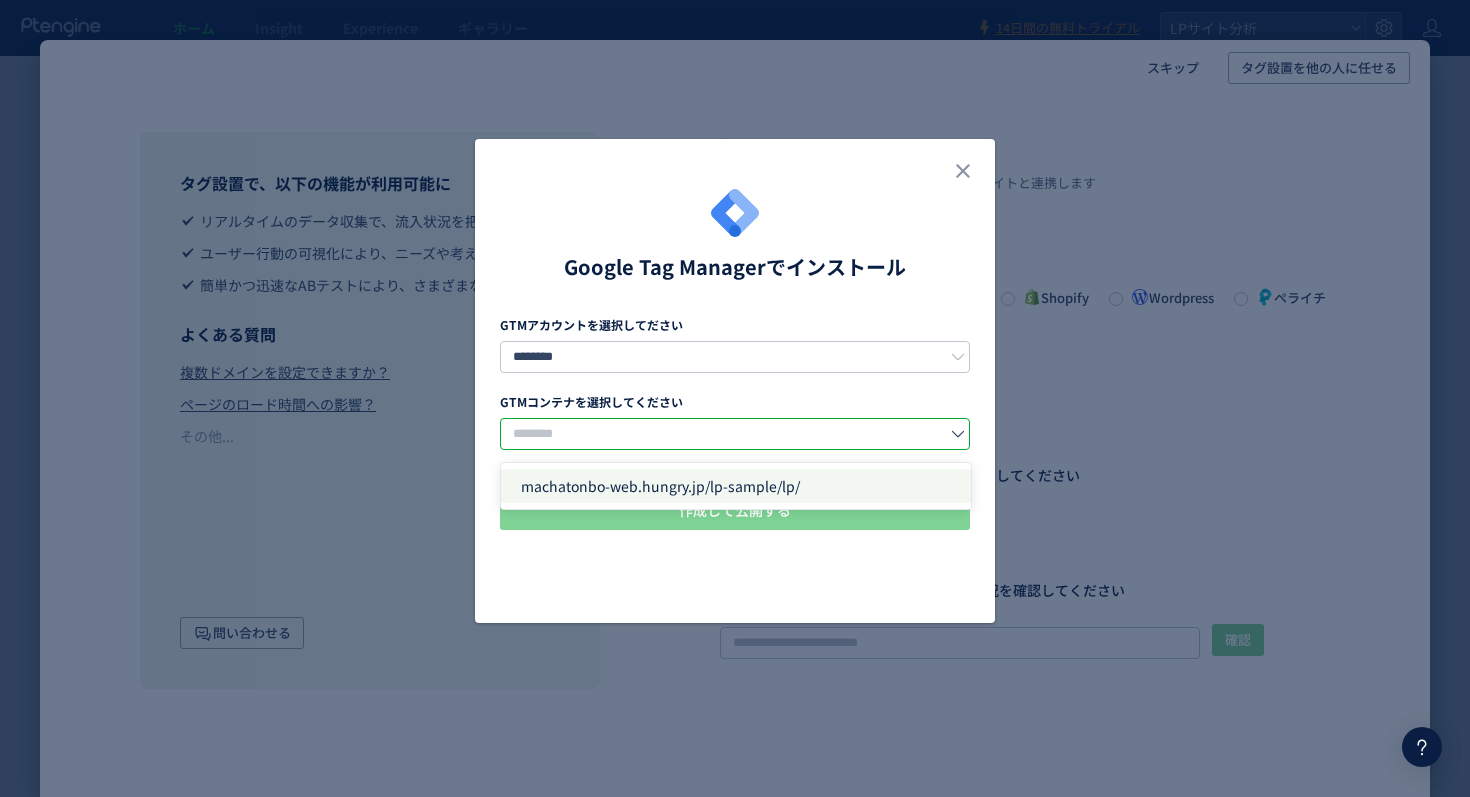 click on "machatonbo-web.hungry.jp/lp-sample/lp/" 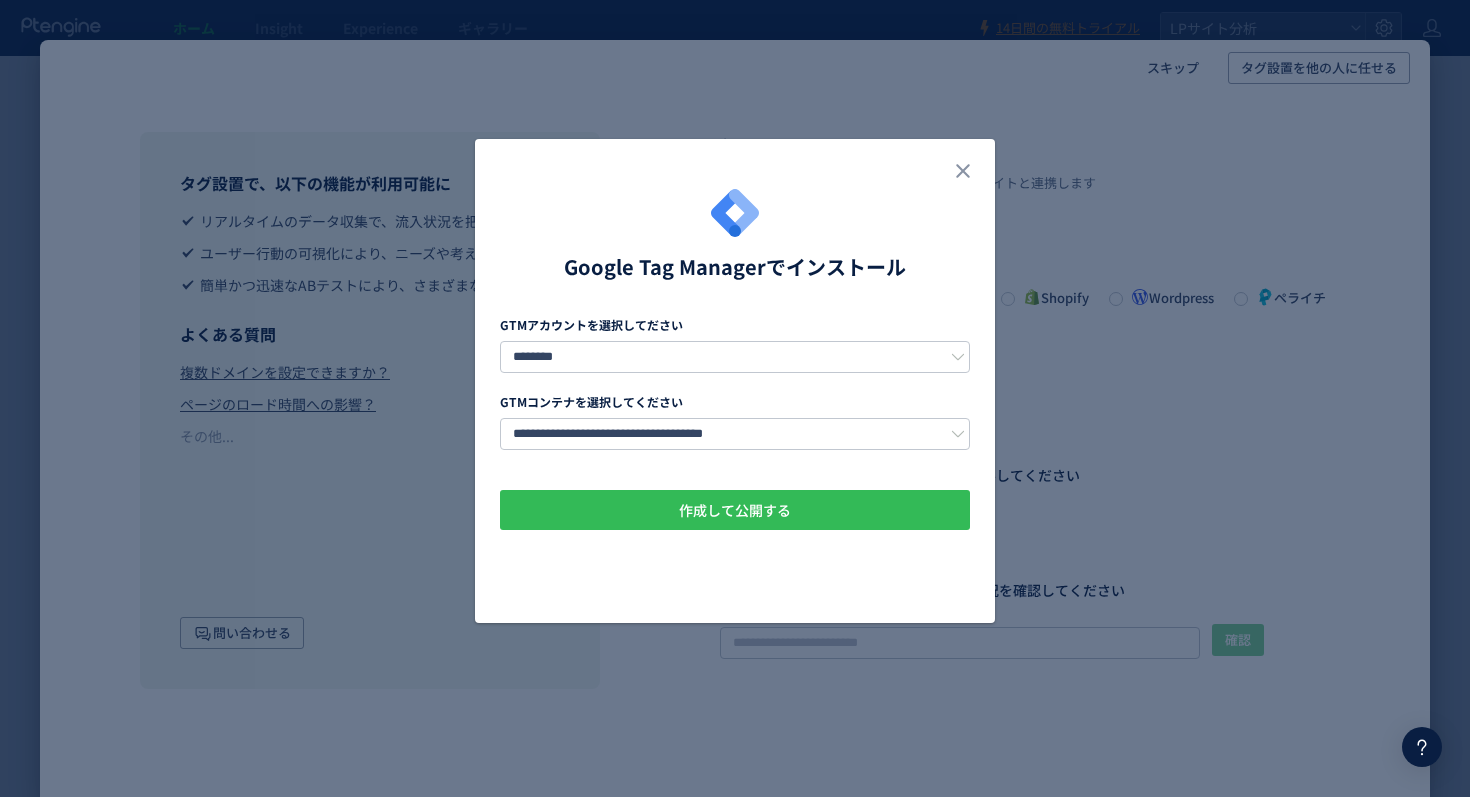 click on "作成して公開する" at bounding box center [735, 510] 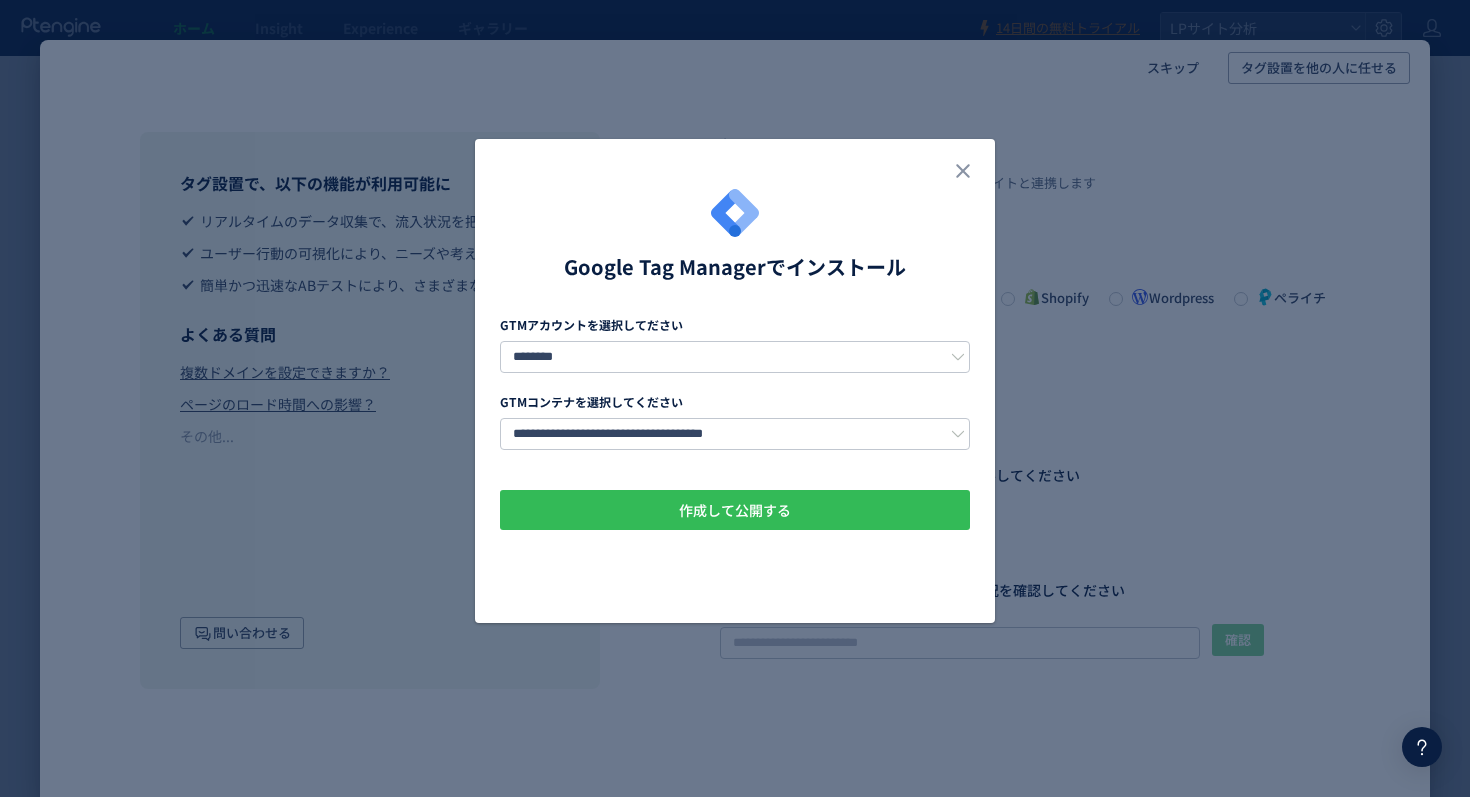 click on "作成して公開する" at bounding box center (735, 510) 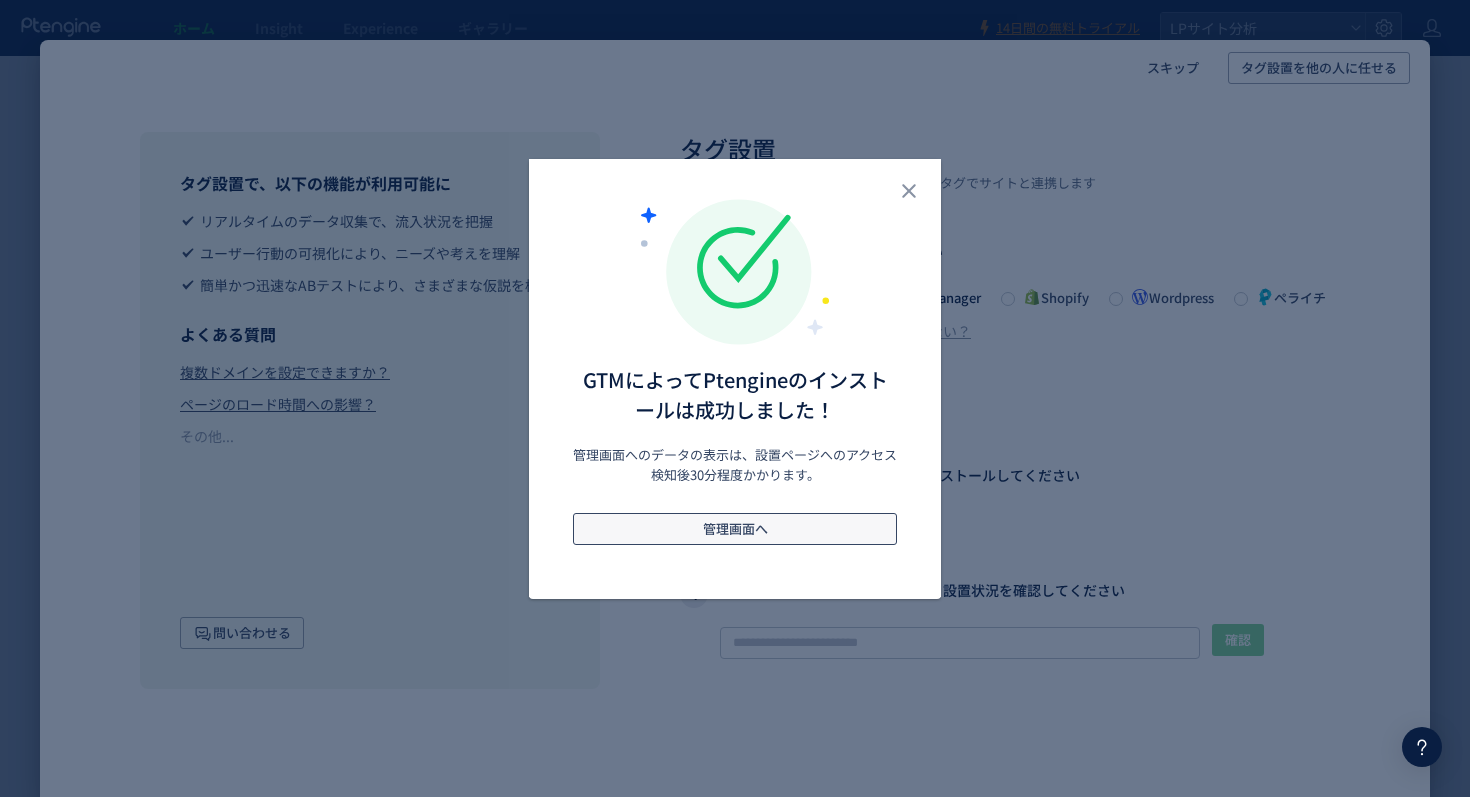 click on "管理画面へ" at bounding box center [735, 529] 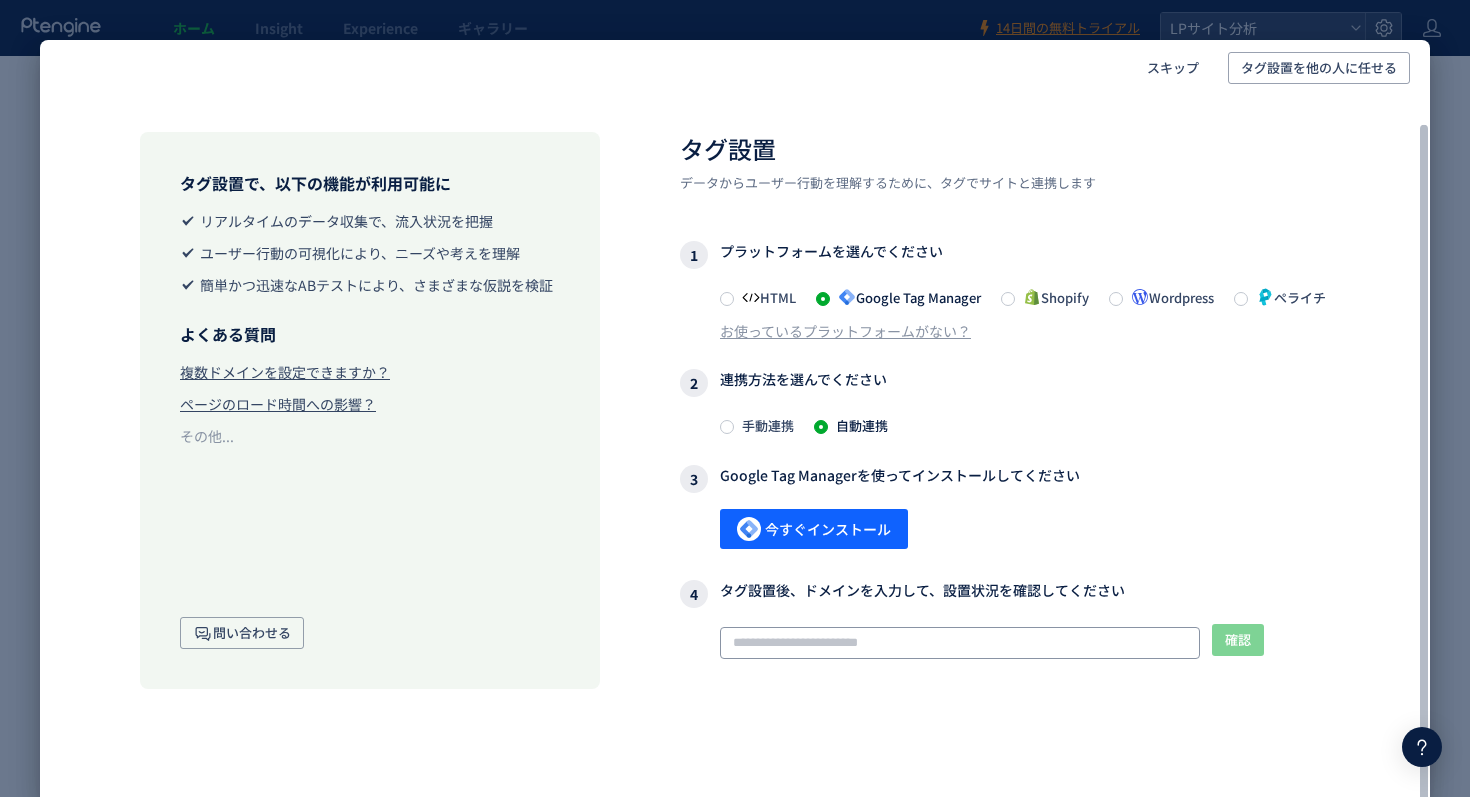 click 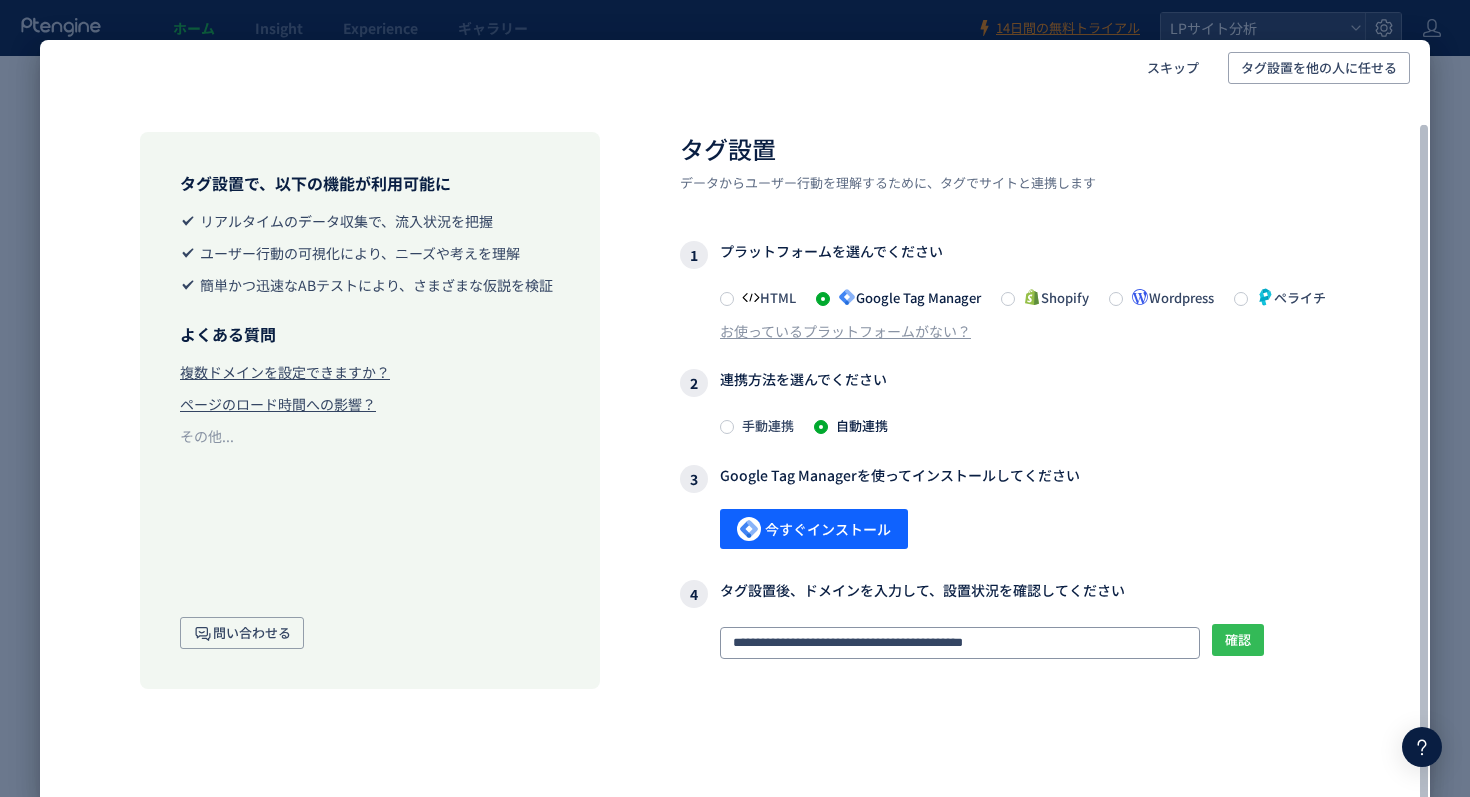 type on "**********" 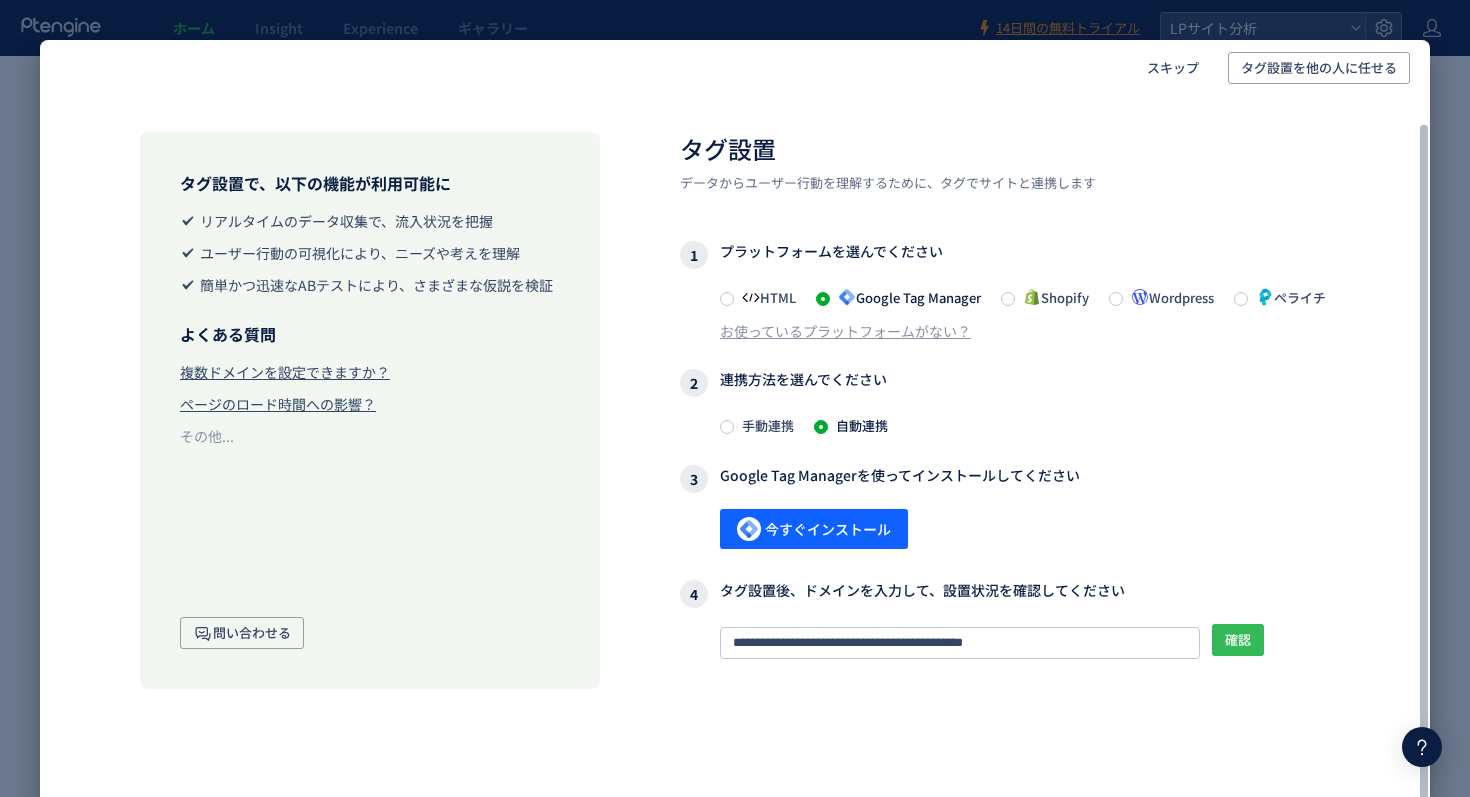 click on "確認" at bounding box center (1238, 640) 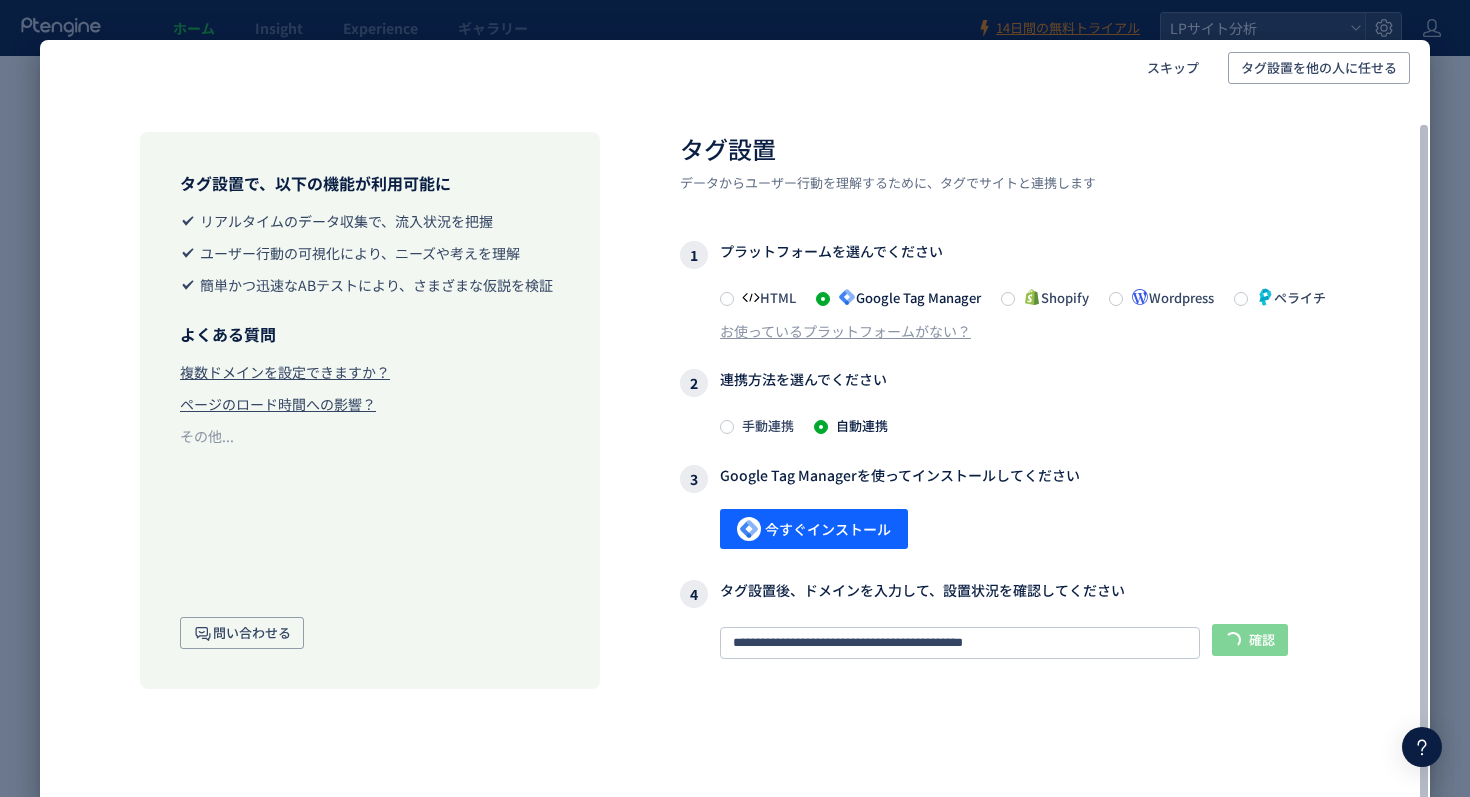 scroll, scrollTop: 9, scrollLeft: 0, axis: vertical 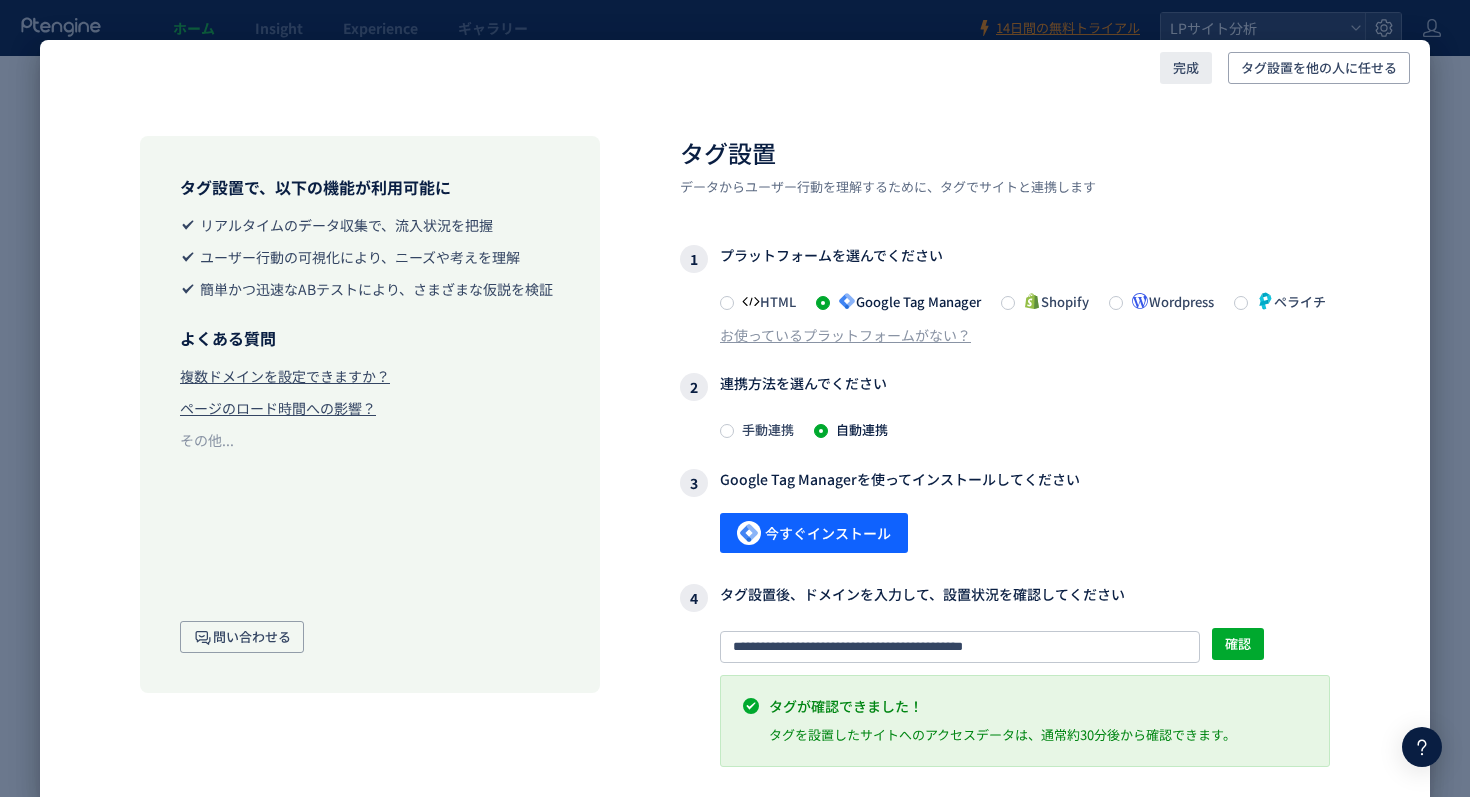 click on "完成" at bounding box center (1186, 68) 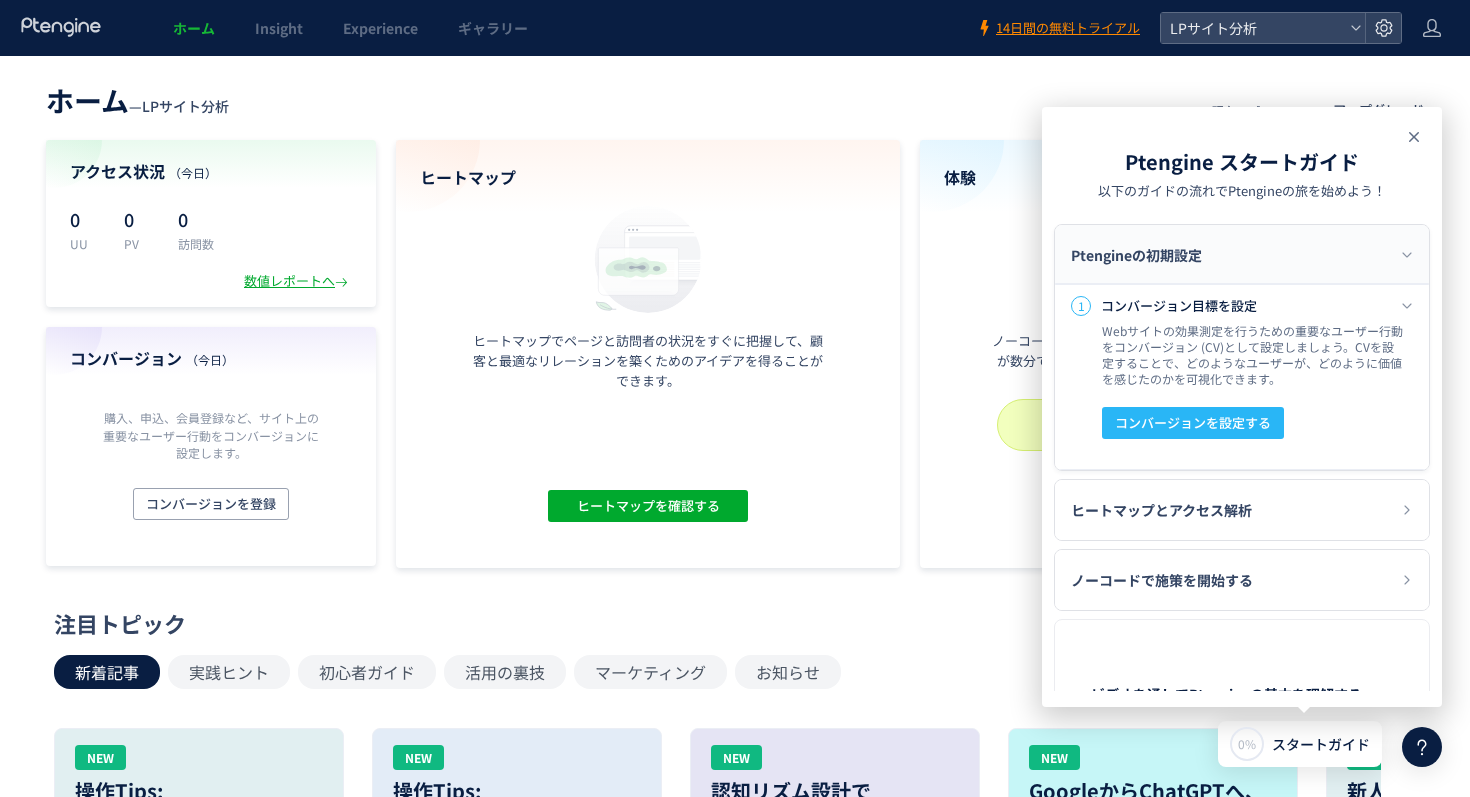click 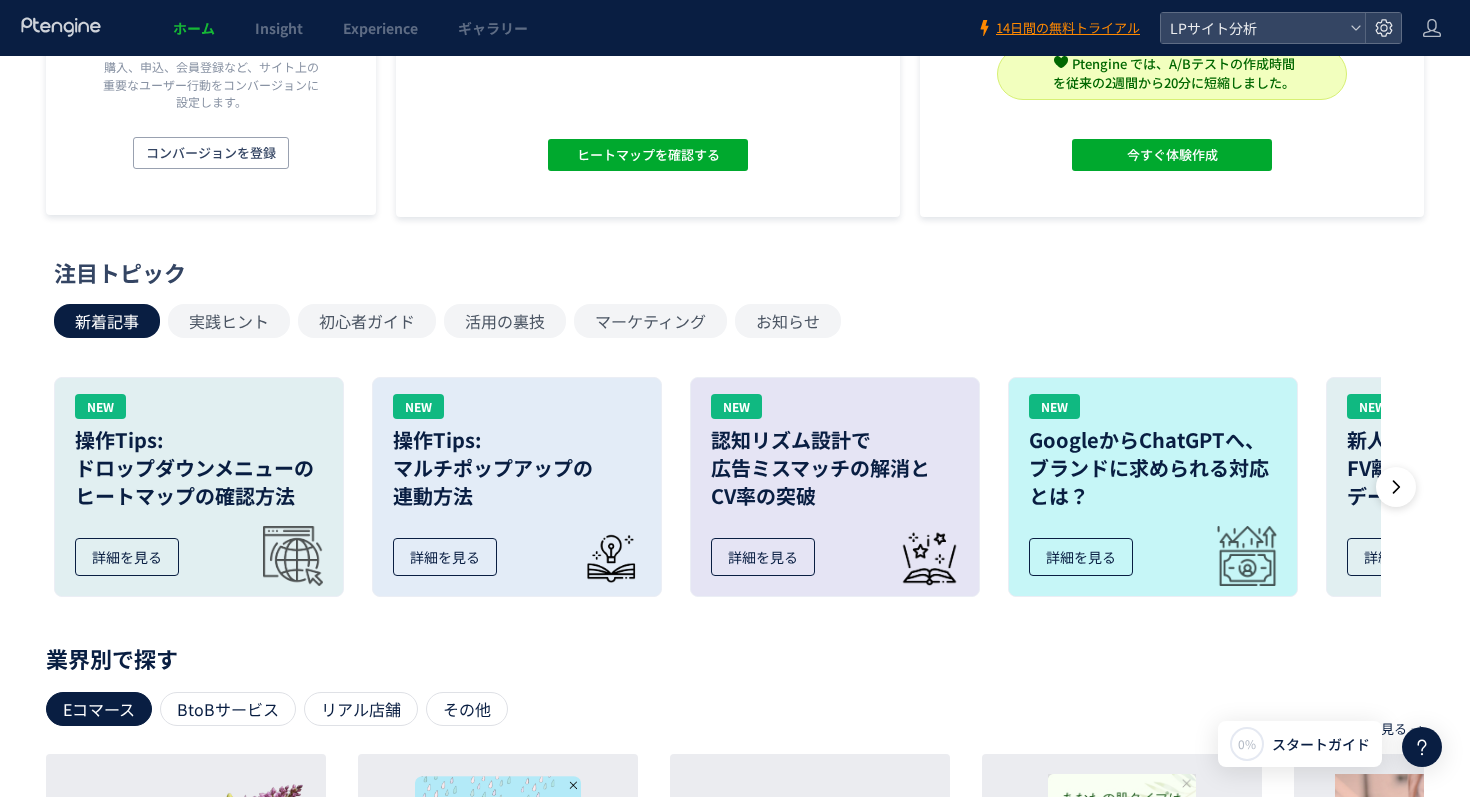 scroll, scrollTop: 0, scrollLeft: 0, axis: both 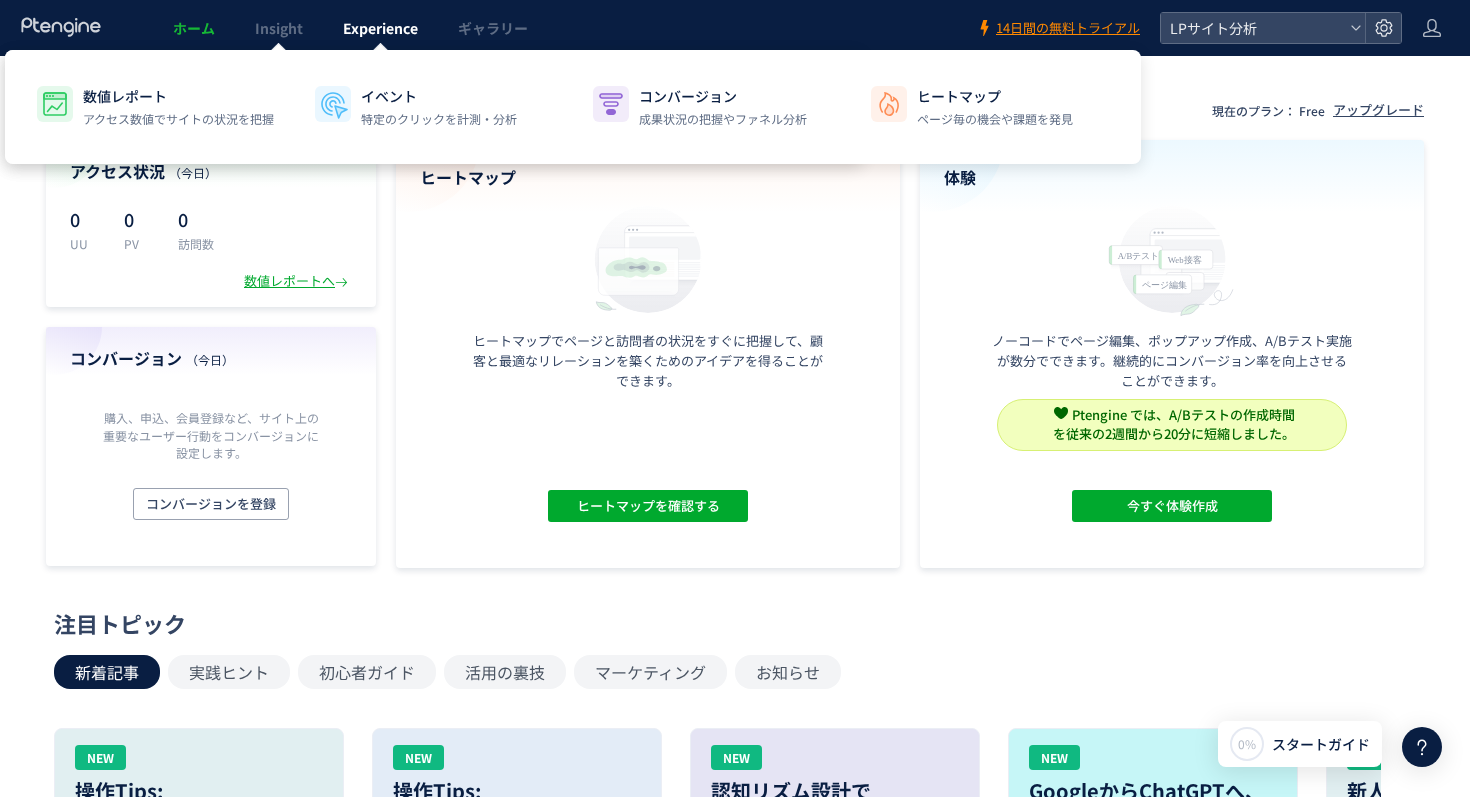 click on "Experience" at bounding box center (380, 28) 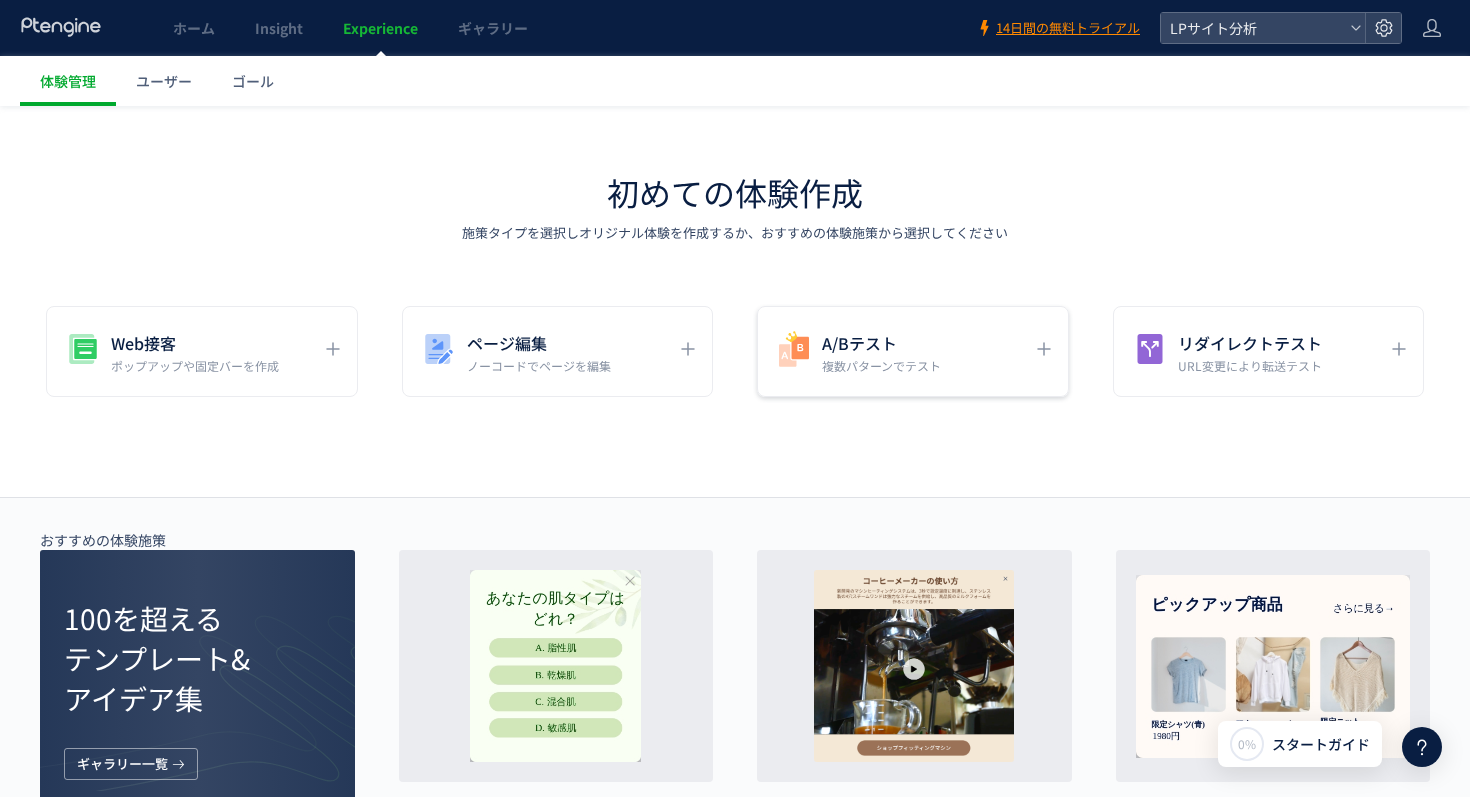 click on "複数パターンでテスト" at bounding box center [881, 365] 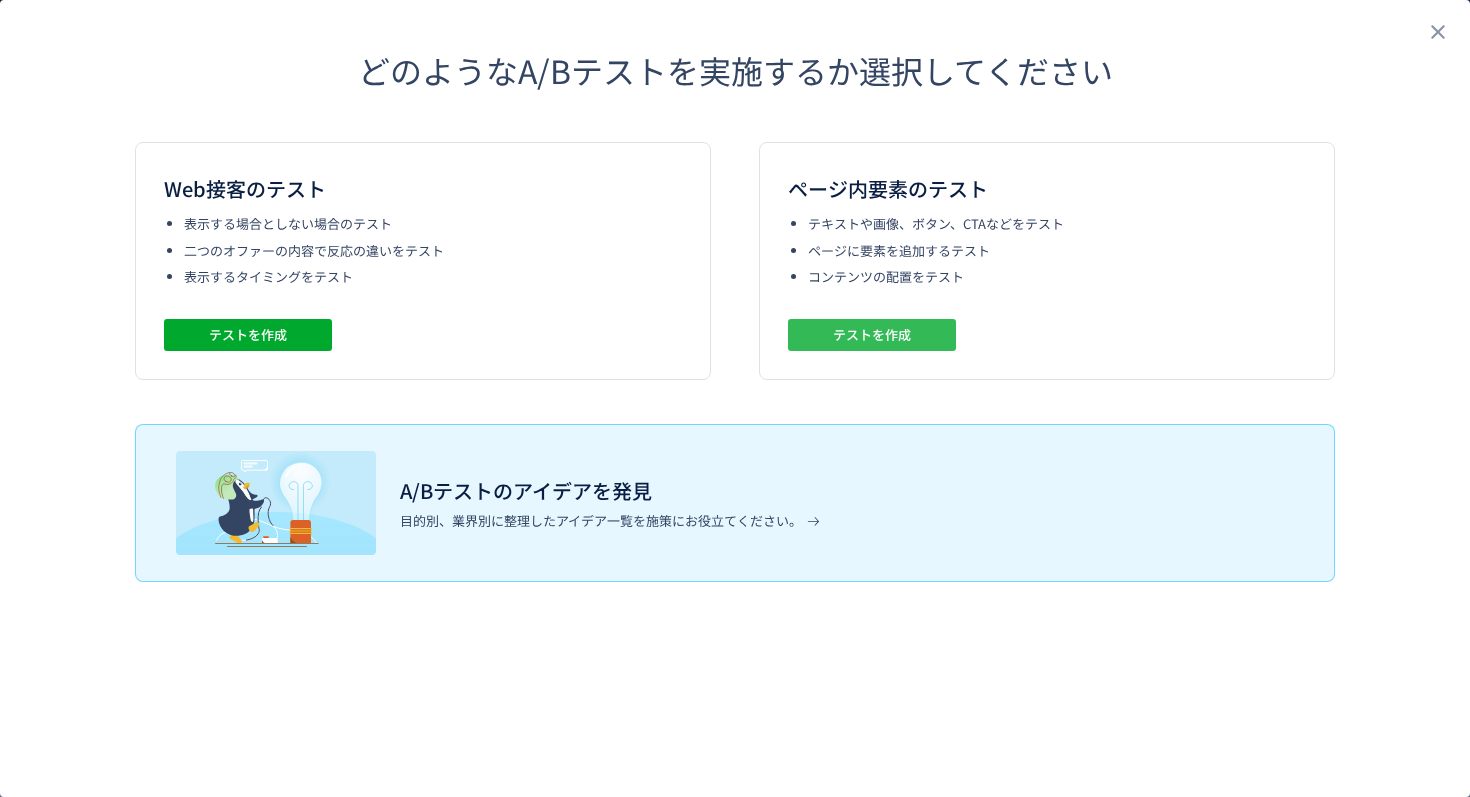 click on "テストを作成" at bounding box center [872, 335] 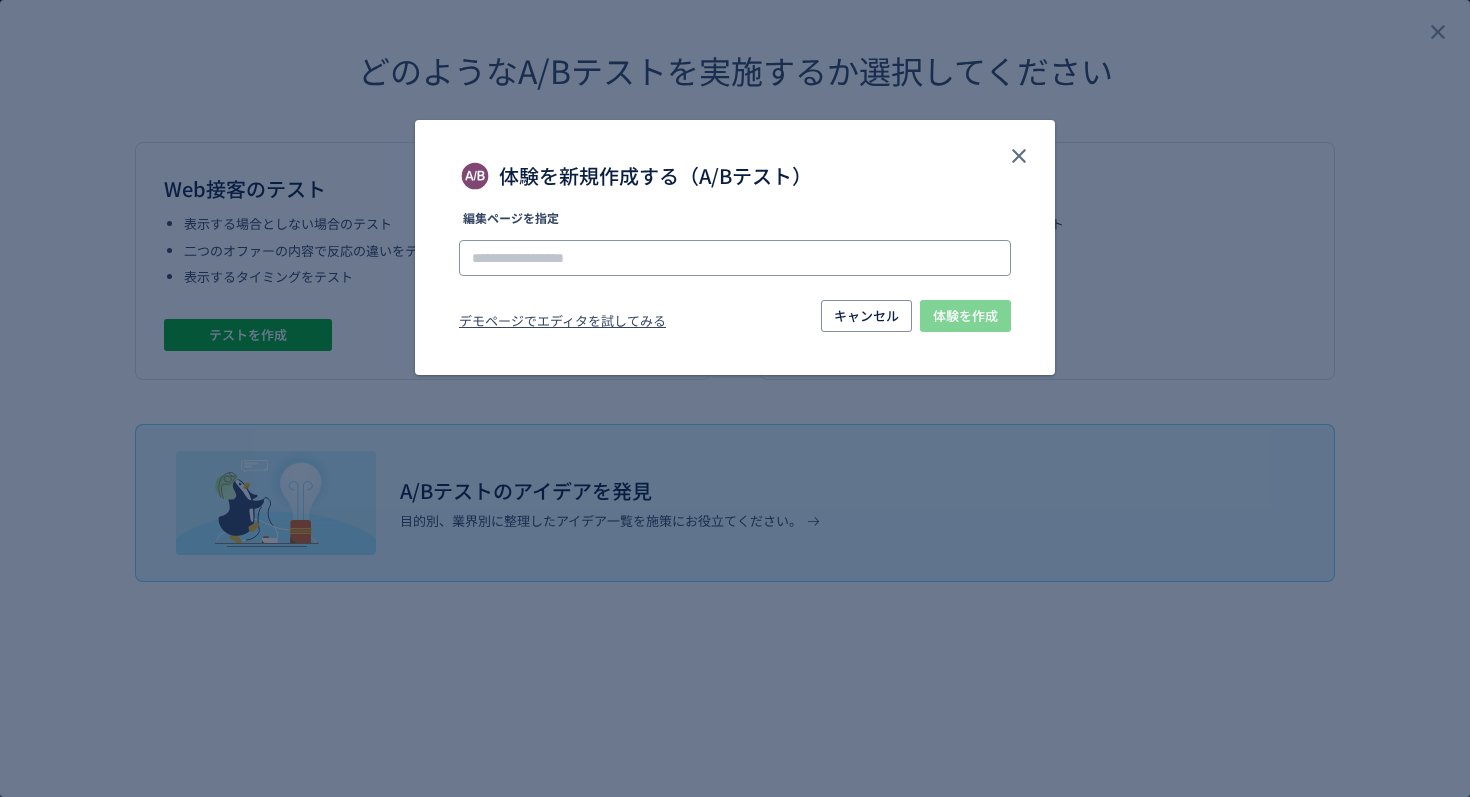 click 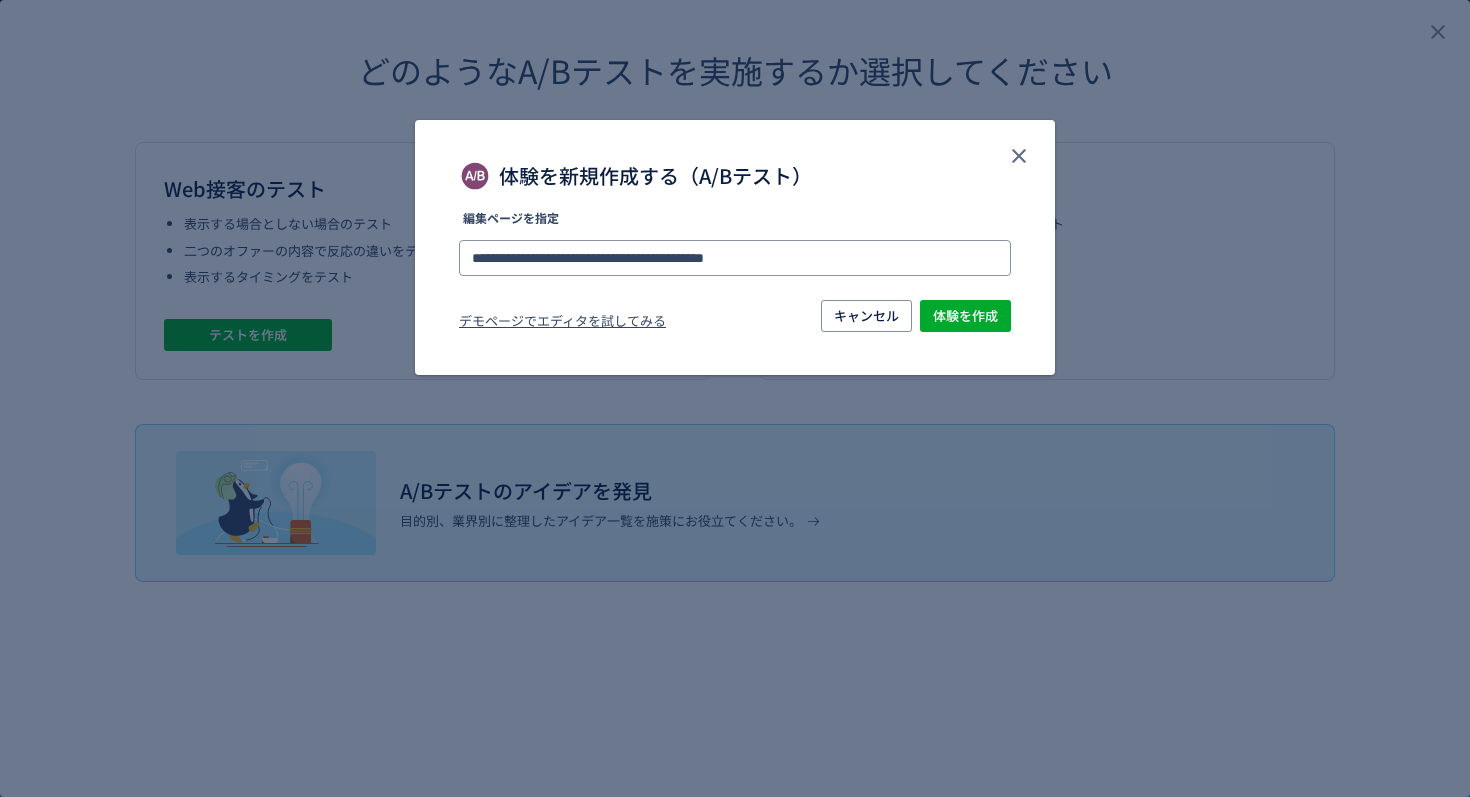 type on "**********" 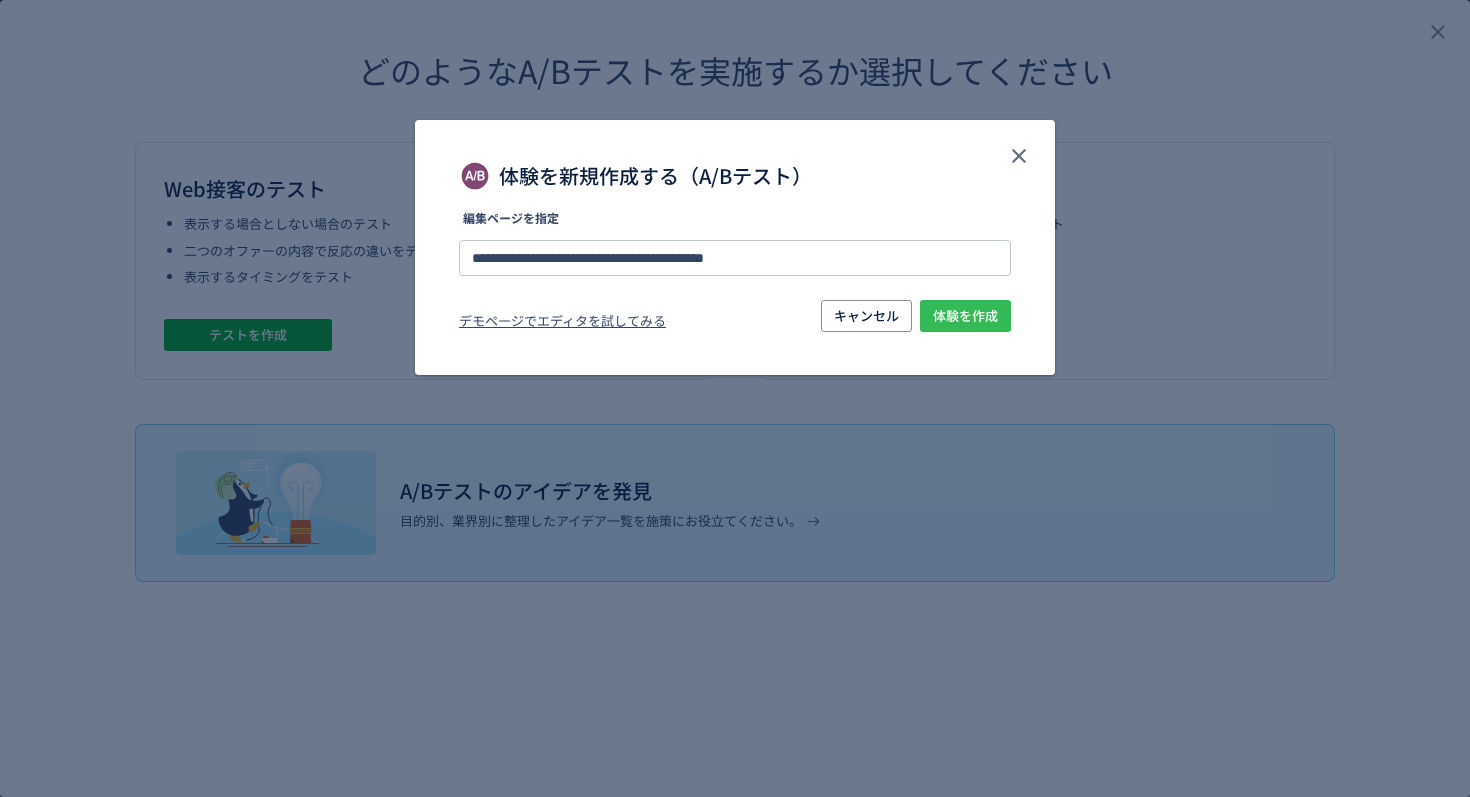 click on "体験を作成" at bounding box center [965, 316] 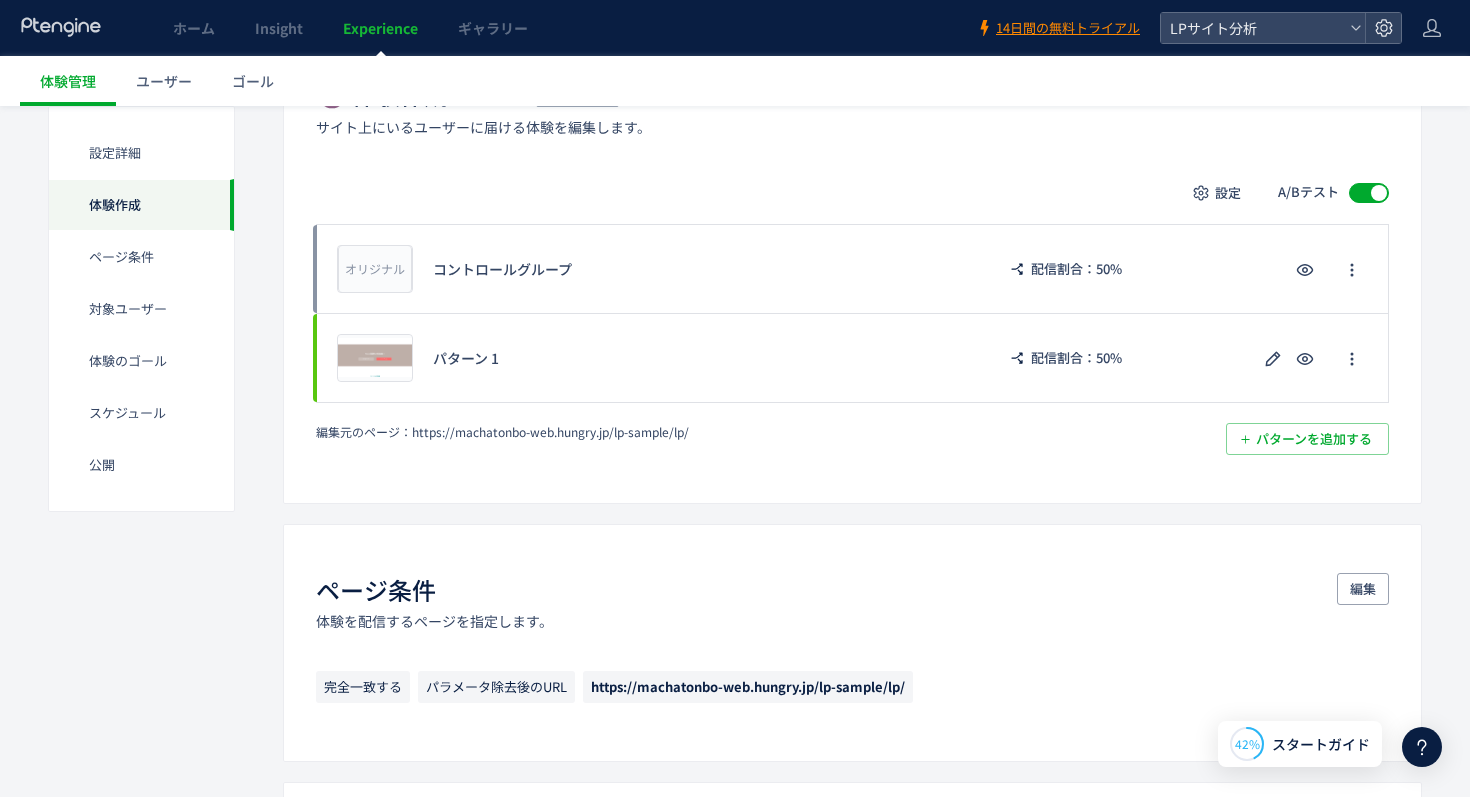 scroll, scrollTop: 451, scrollLeft: 0, axis: vertical 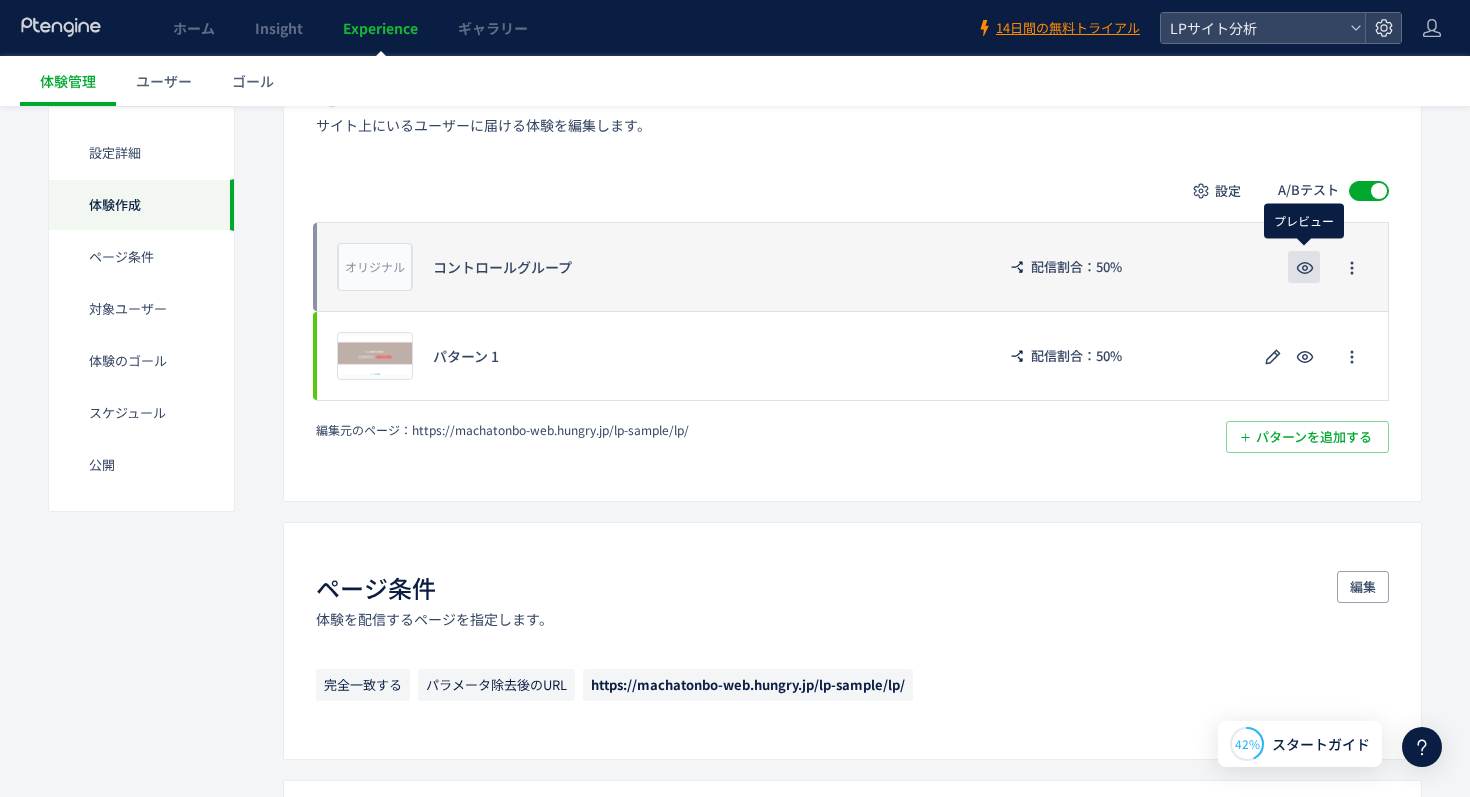 click 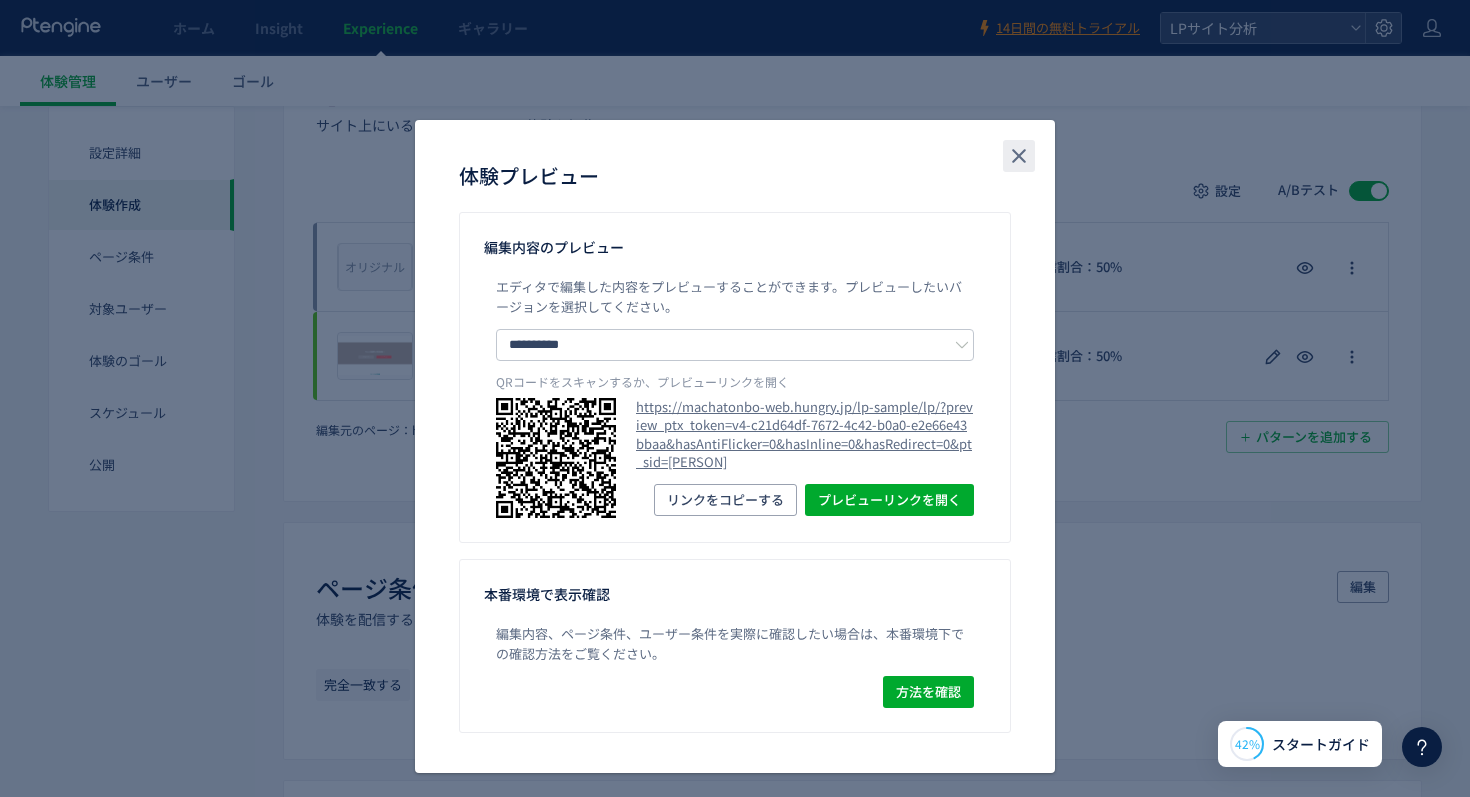 click 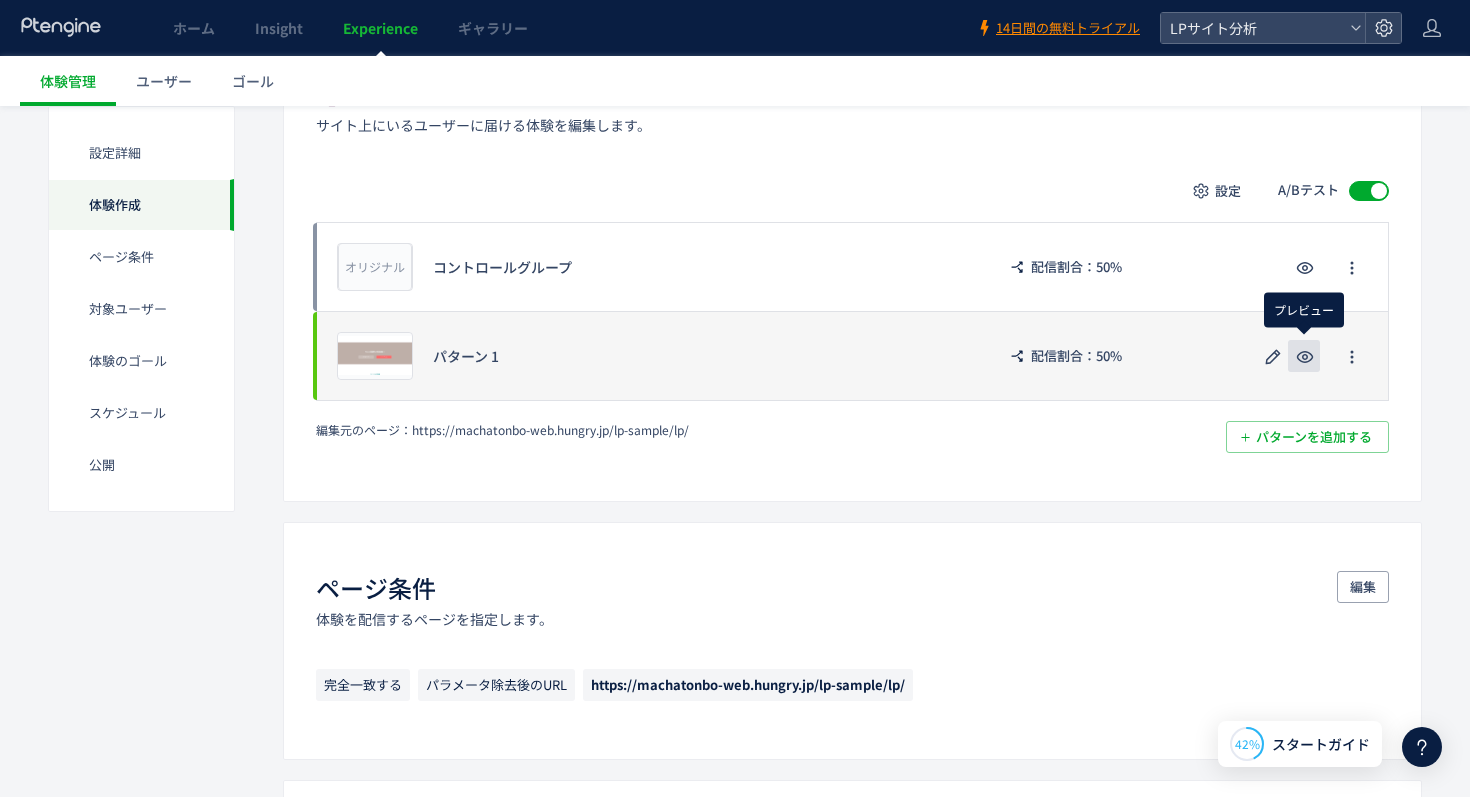 click 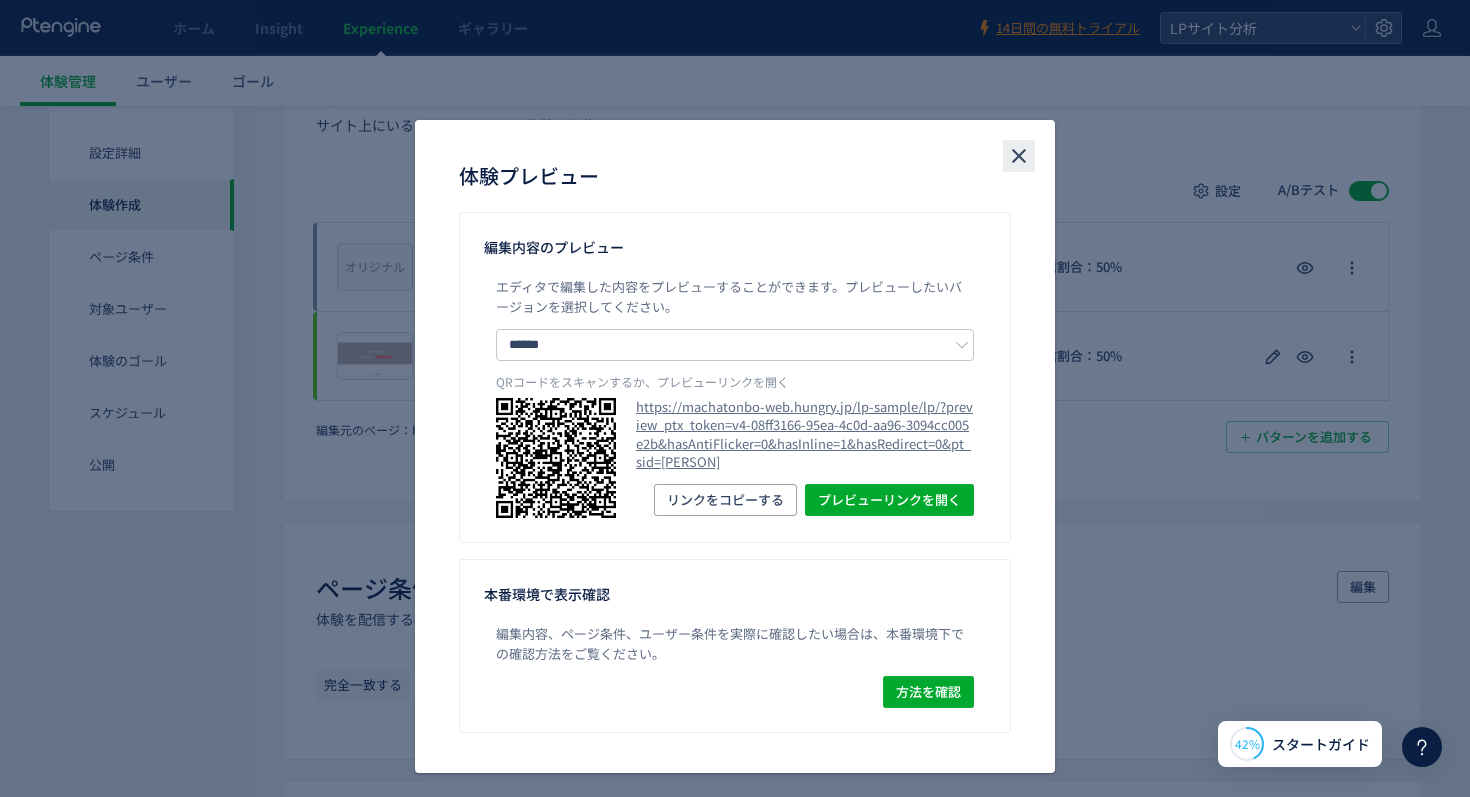 click 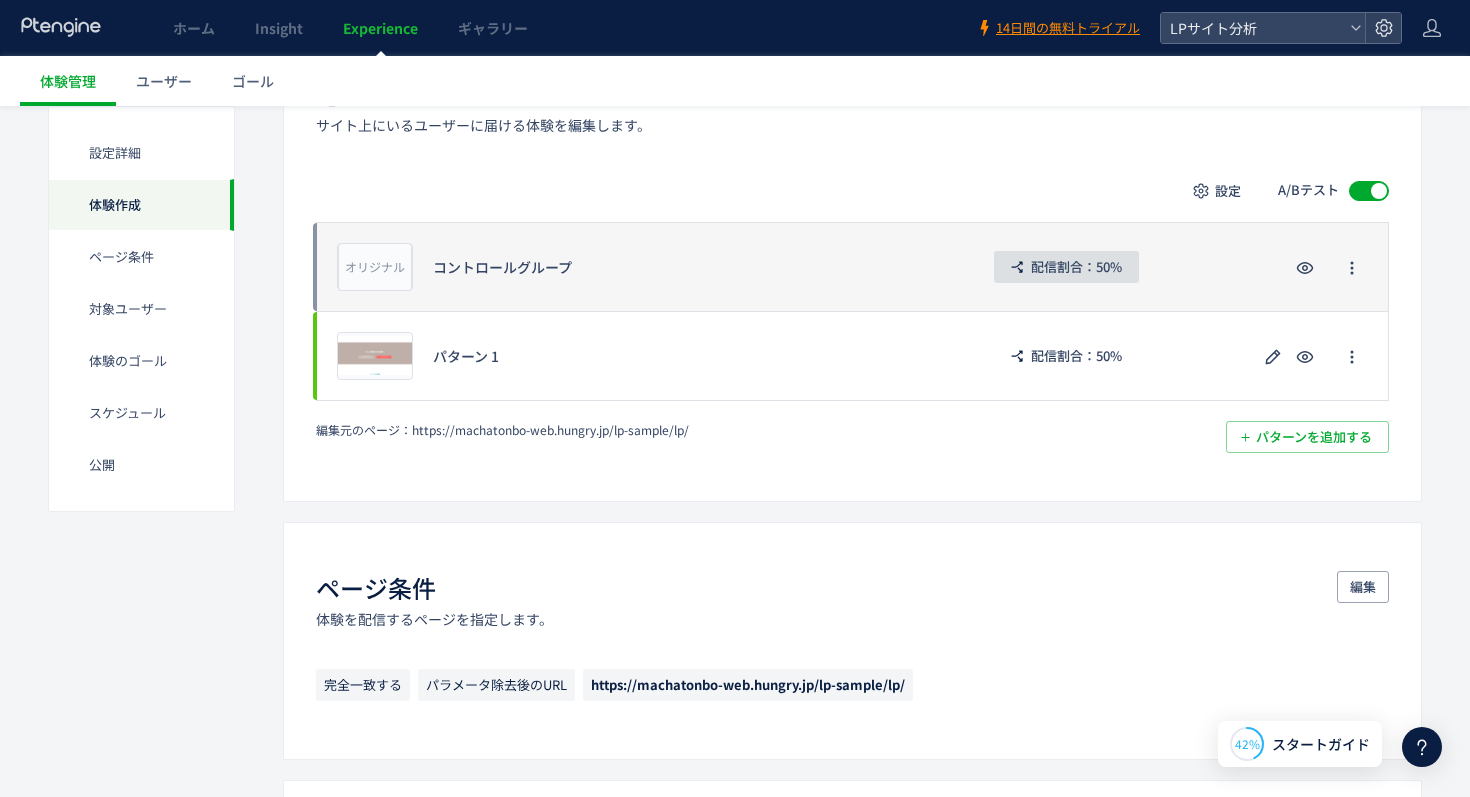 click on "配信割合：50%" at bounding box center [1076, 267] 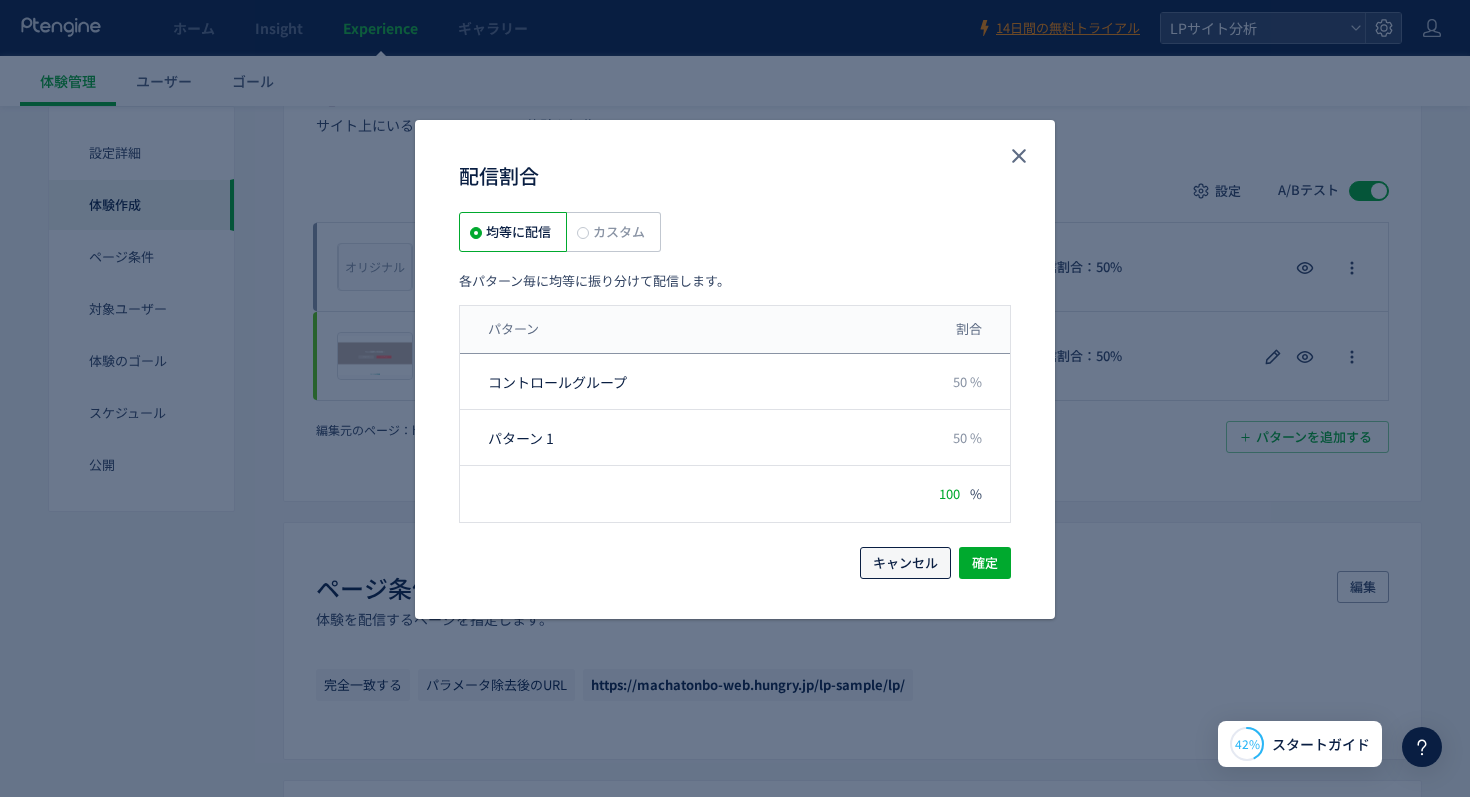 click on "キャンセル" at bounding box center (905, 563) 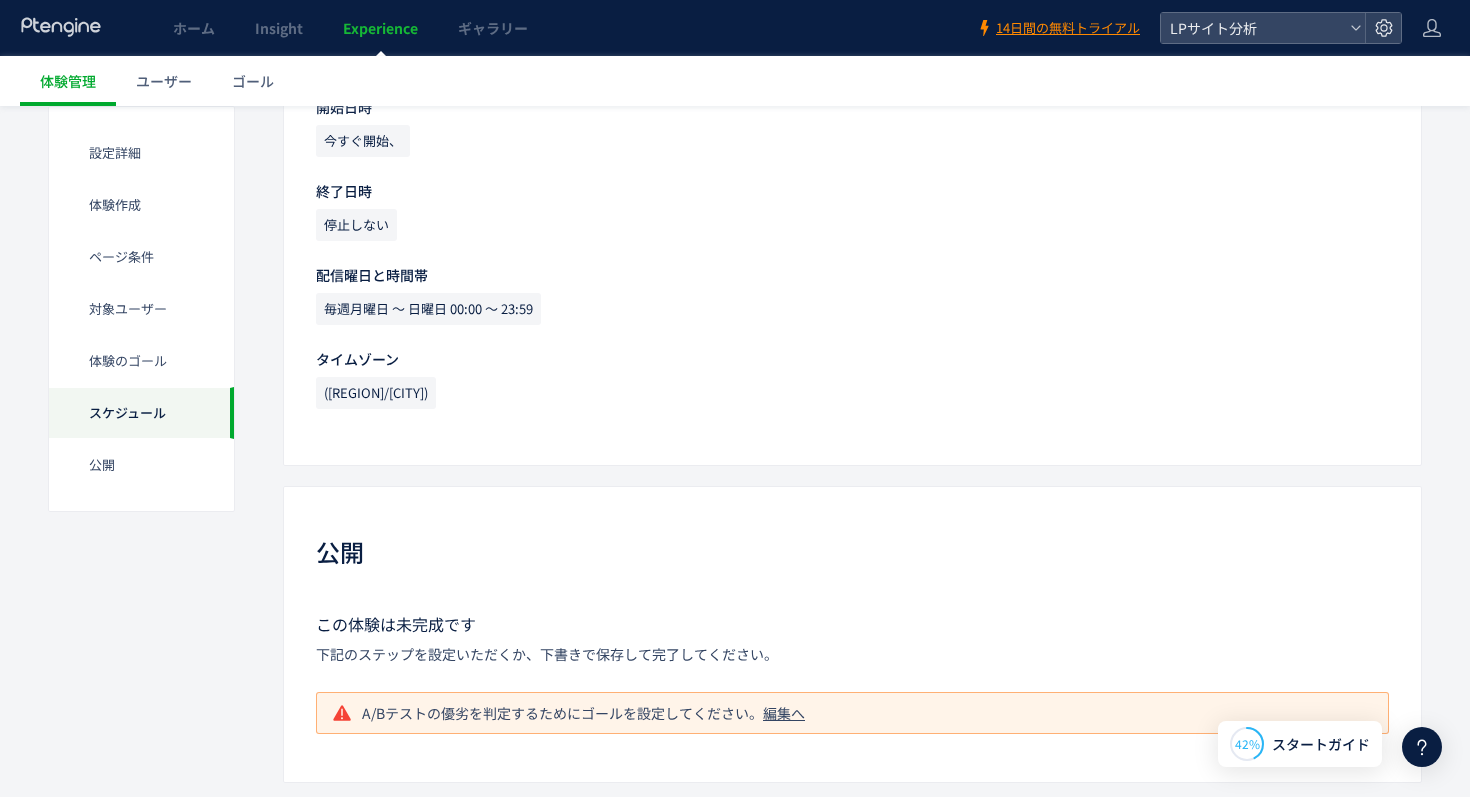 scroll, scrollTop: 1880, scrollLeft: 0, axis: vertical 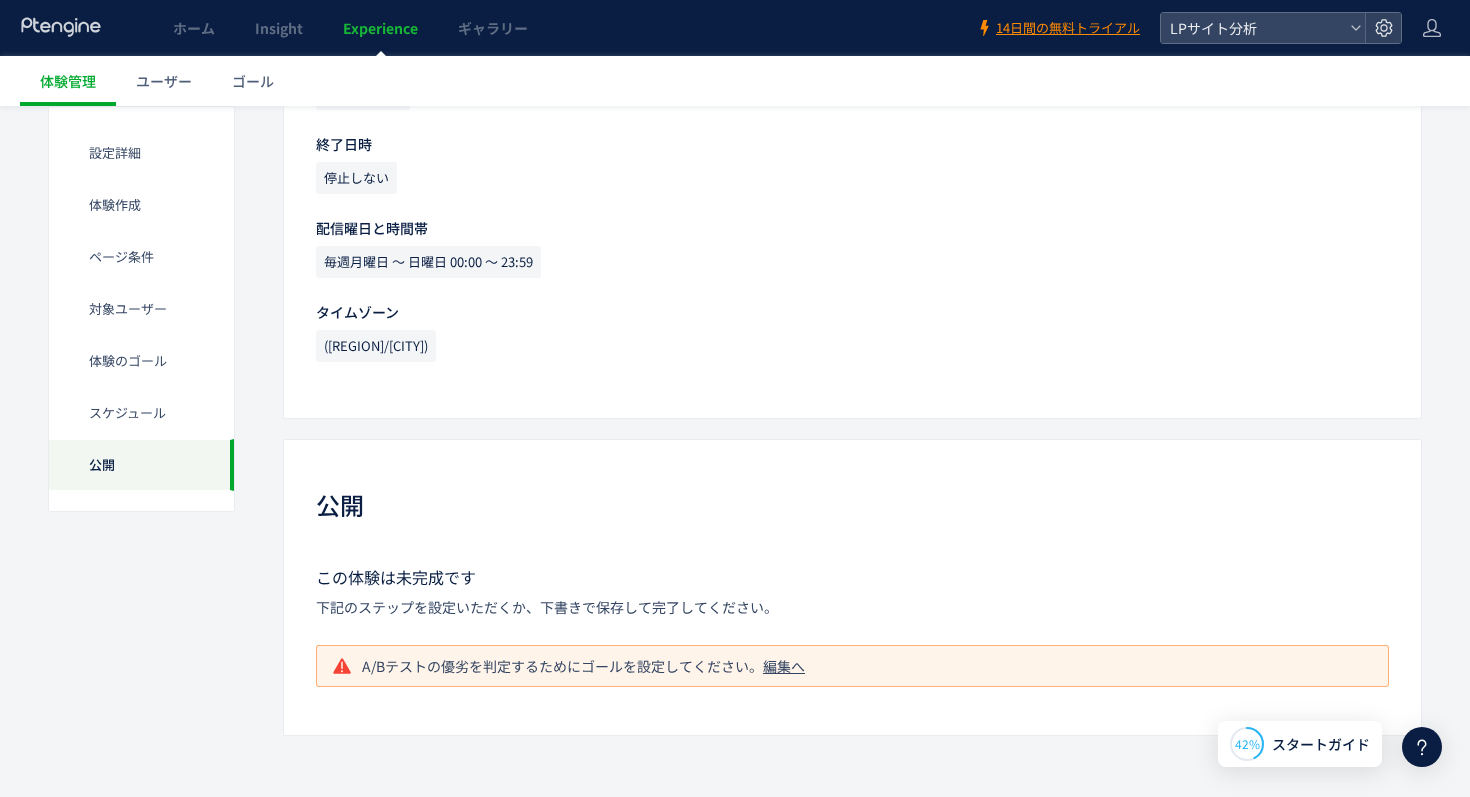 click on "A/Bテストの優劣を判定するためにゴールを設定してください。  編集へ" 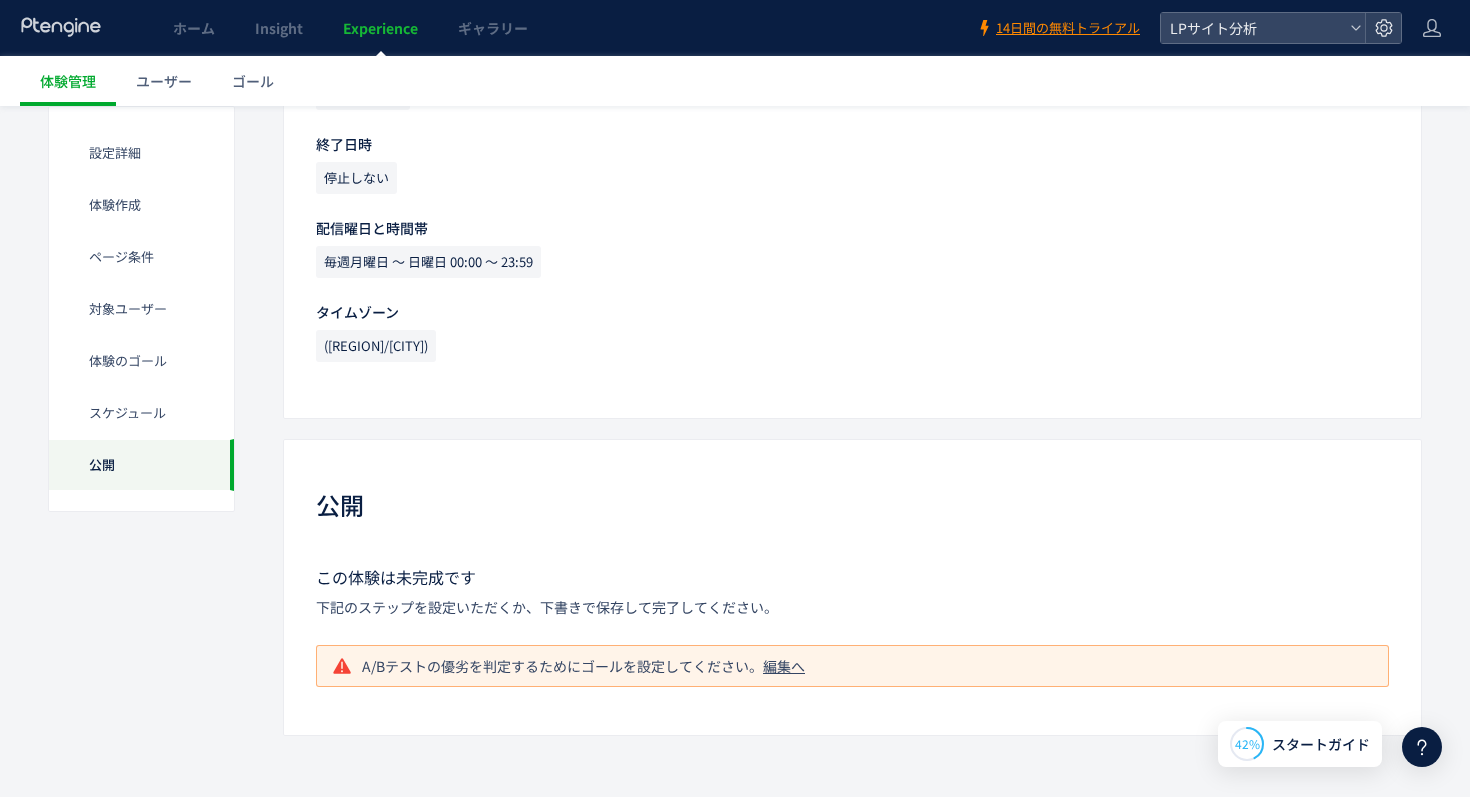 click on "編集へ" 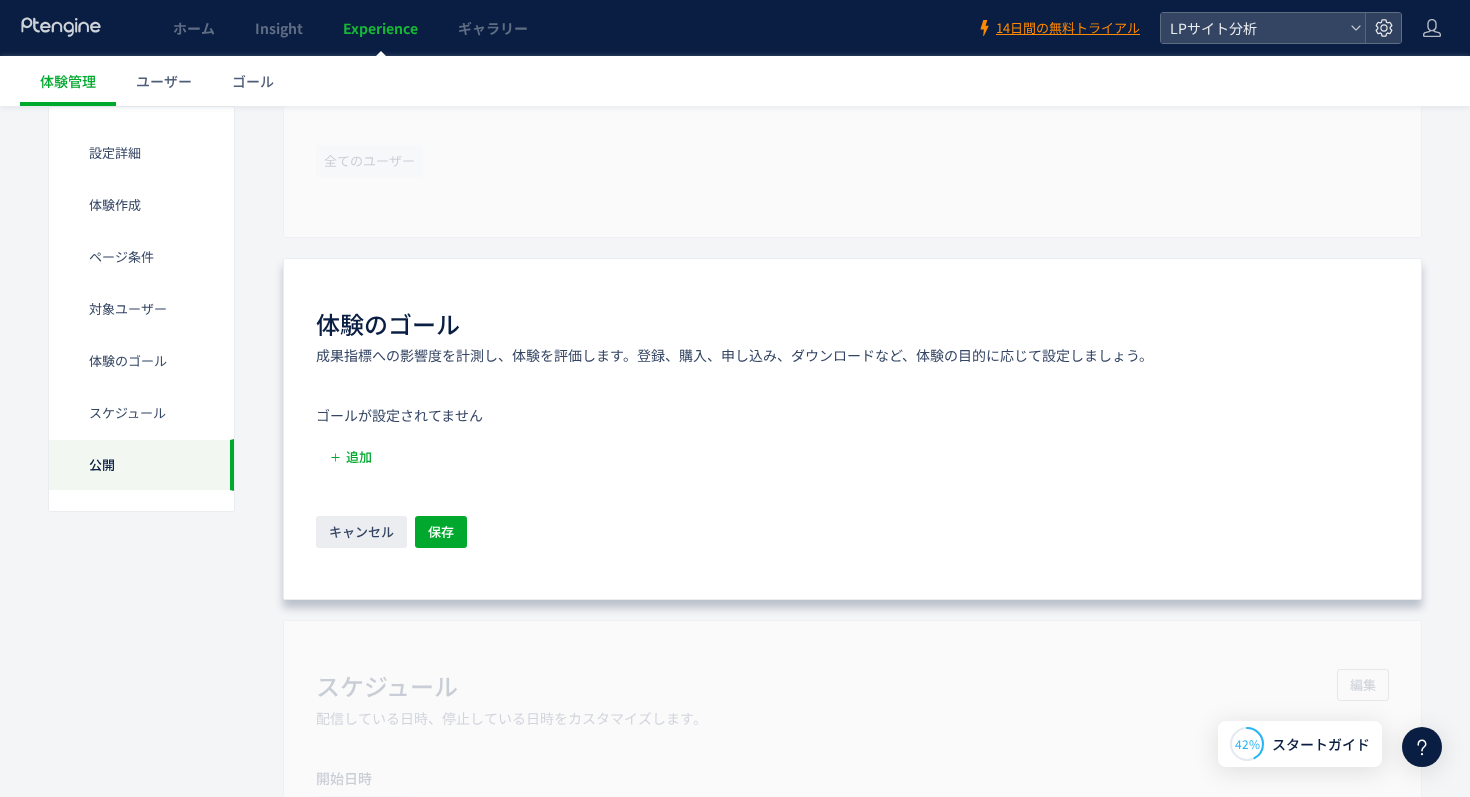 scroll, scrollTop: 1215, scrollLeft: 0, axis: vertical 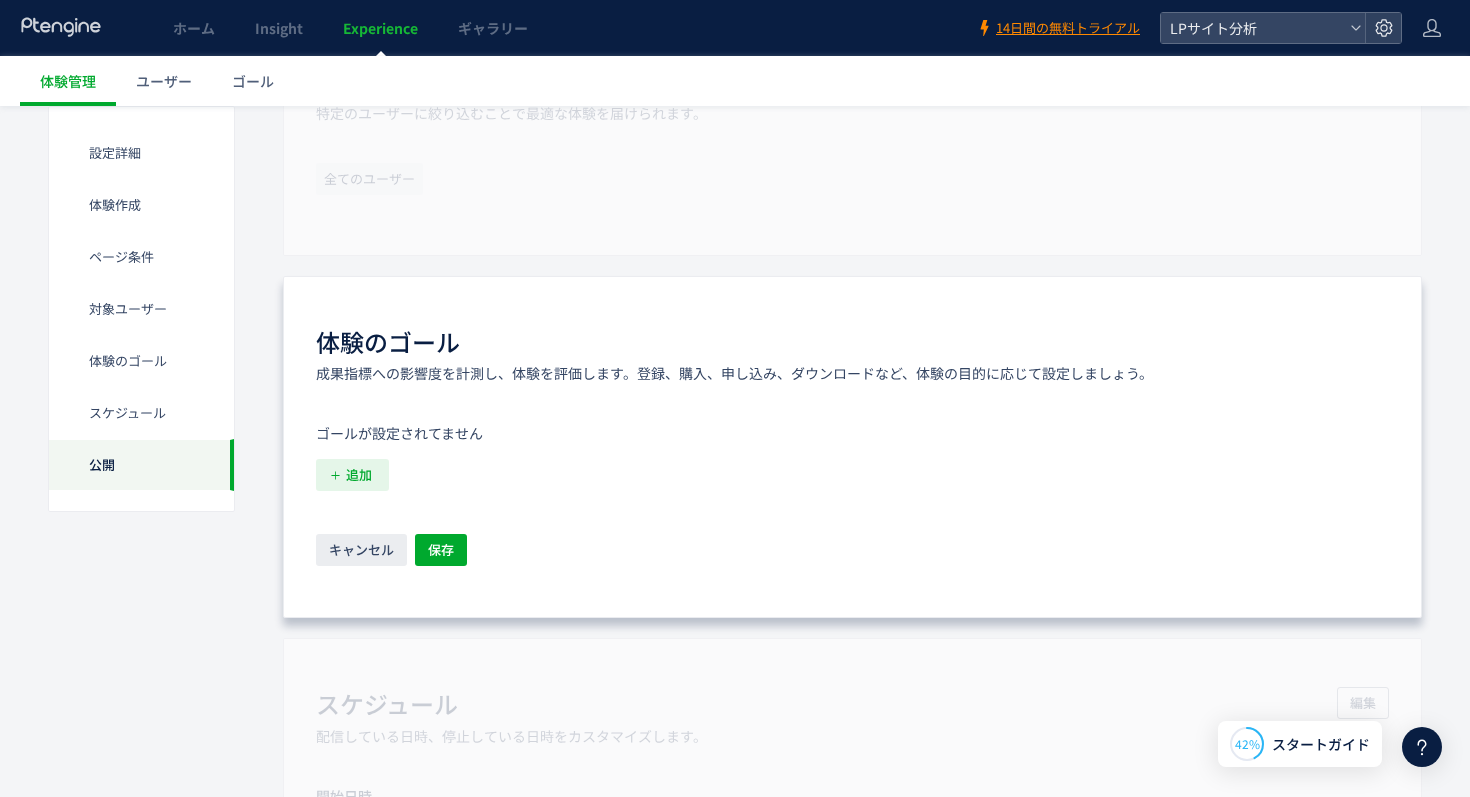 click on "追加" at bounding box center (359, 475) 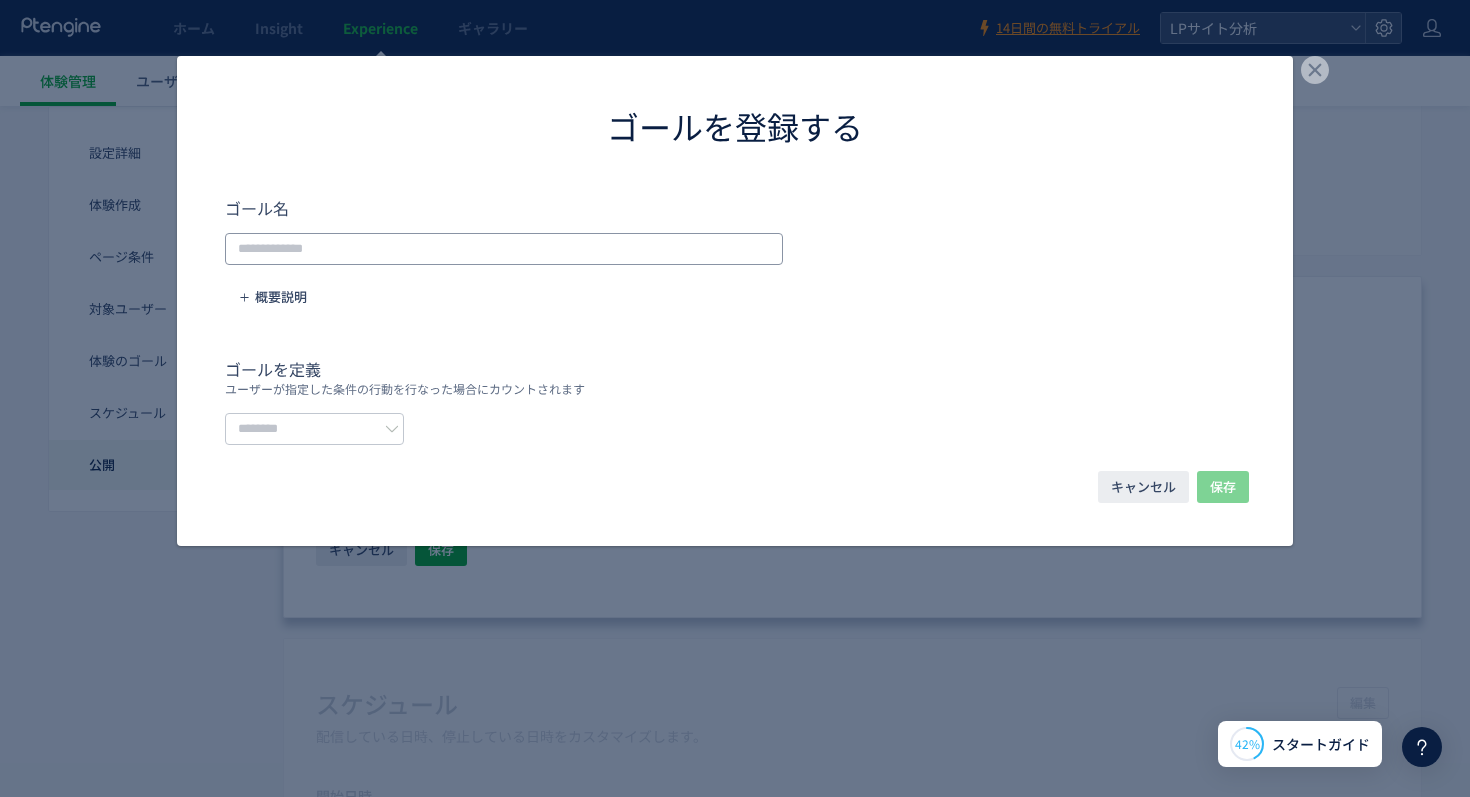 click 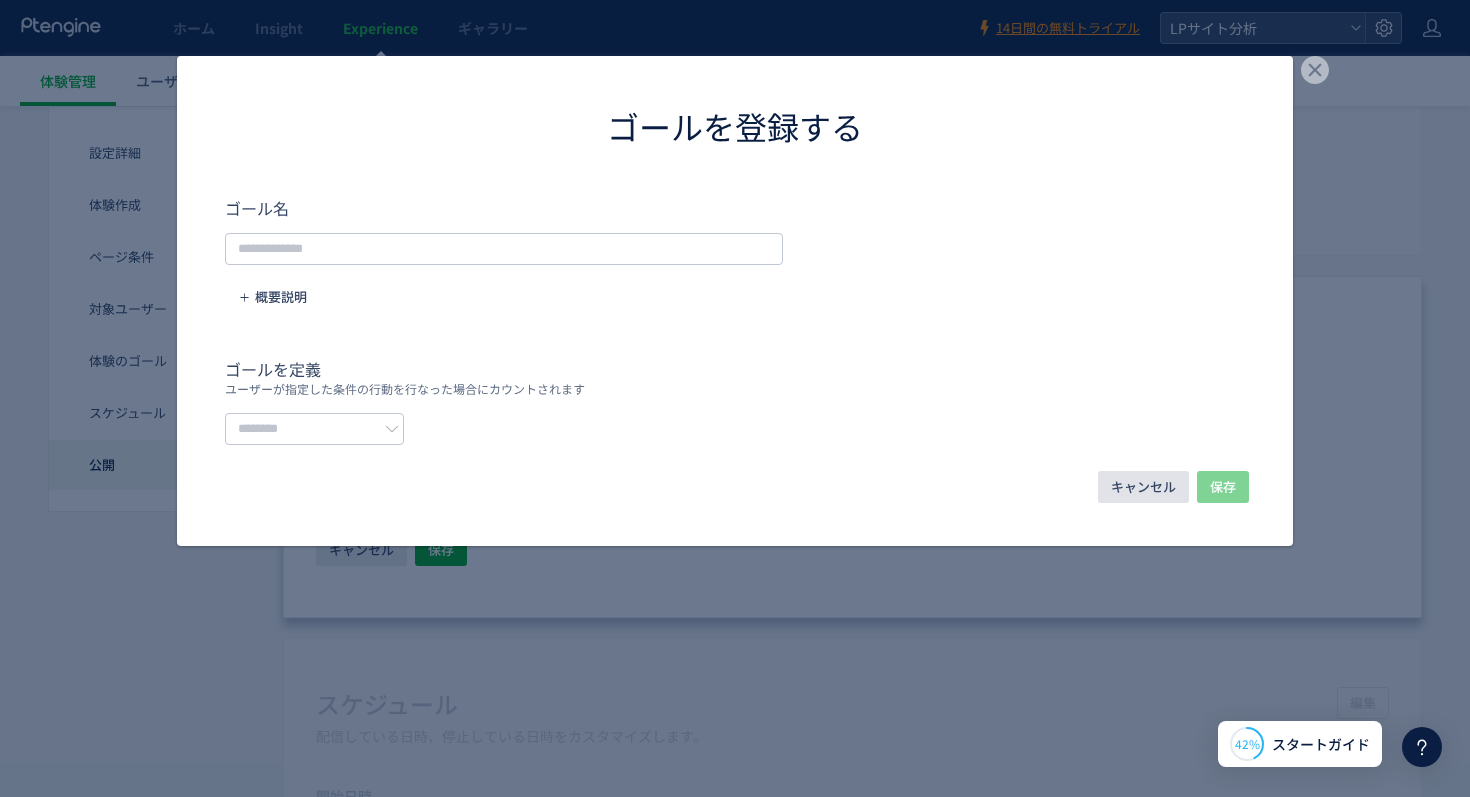 click on "キャンセル" at bounding box center (1143, 487) 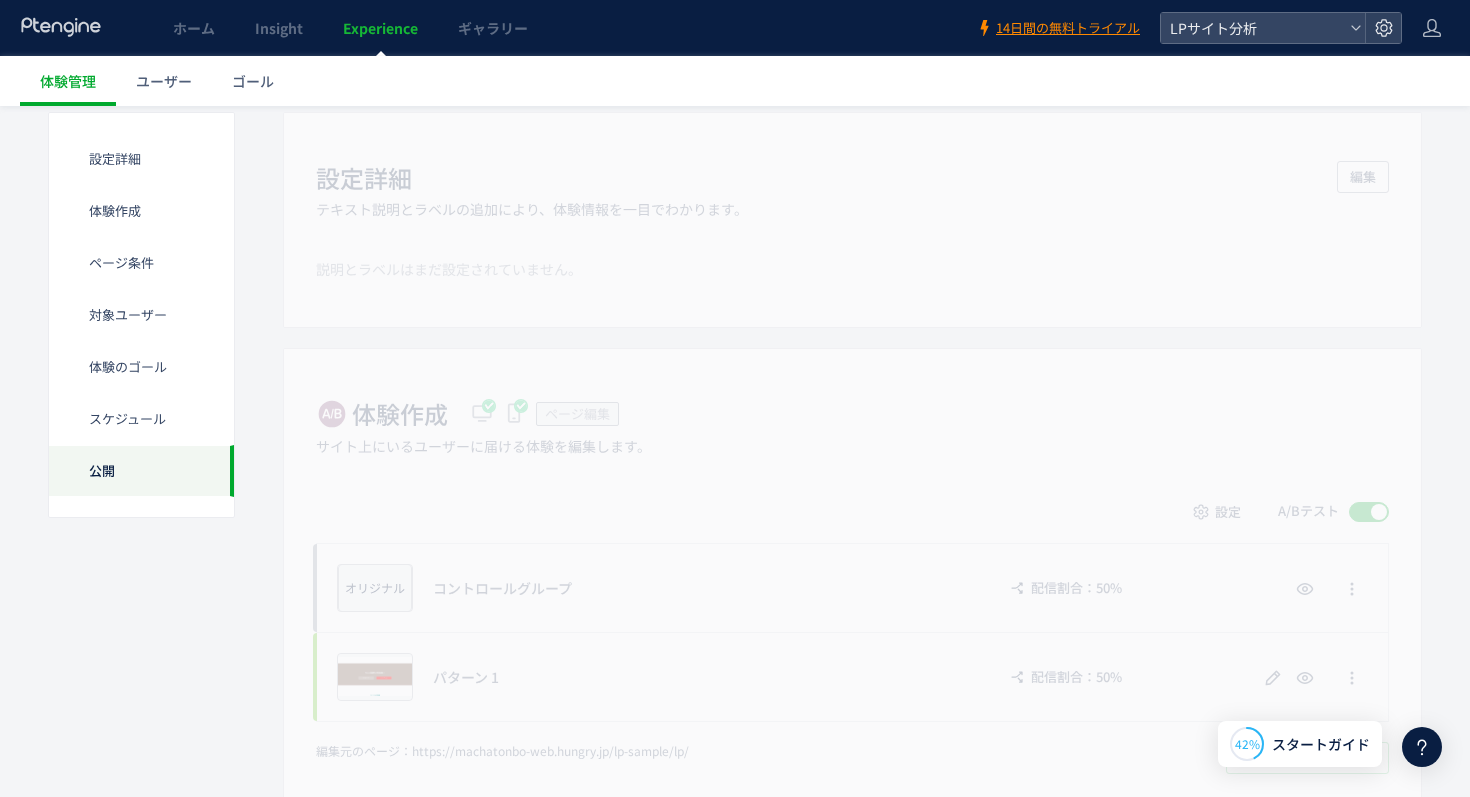 scroll, scrollTop: 0, scrollLeft: 0, axis: both 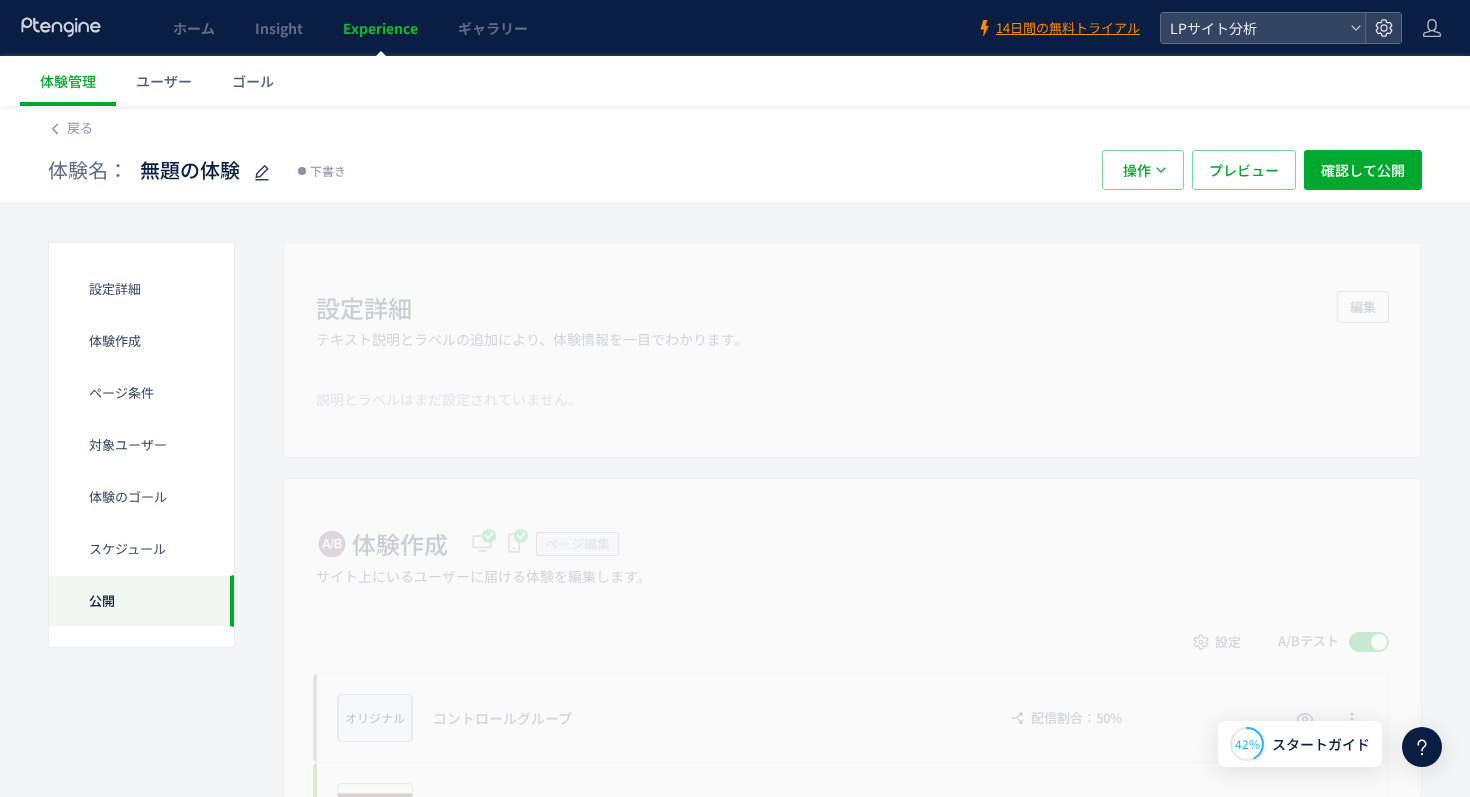 click on "下書き" at bounding box center (328, 171) 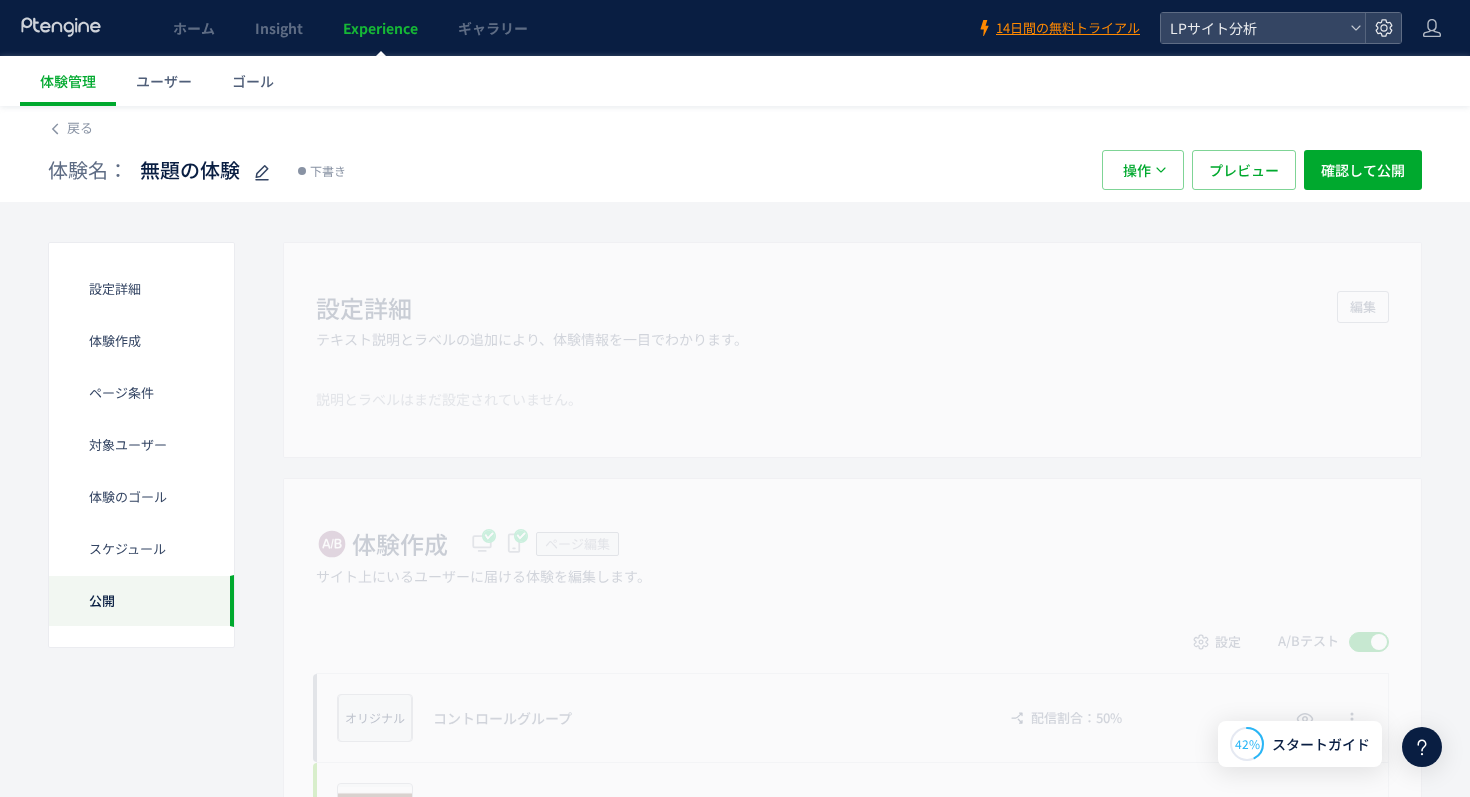 click on "下書き" at bounding box center (328, 171) 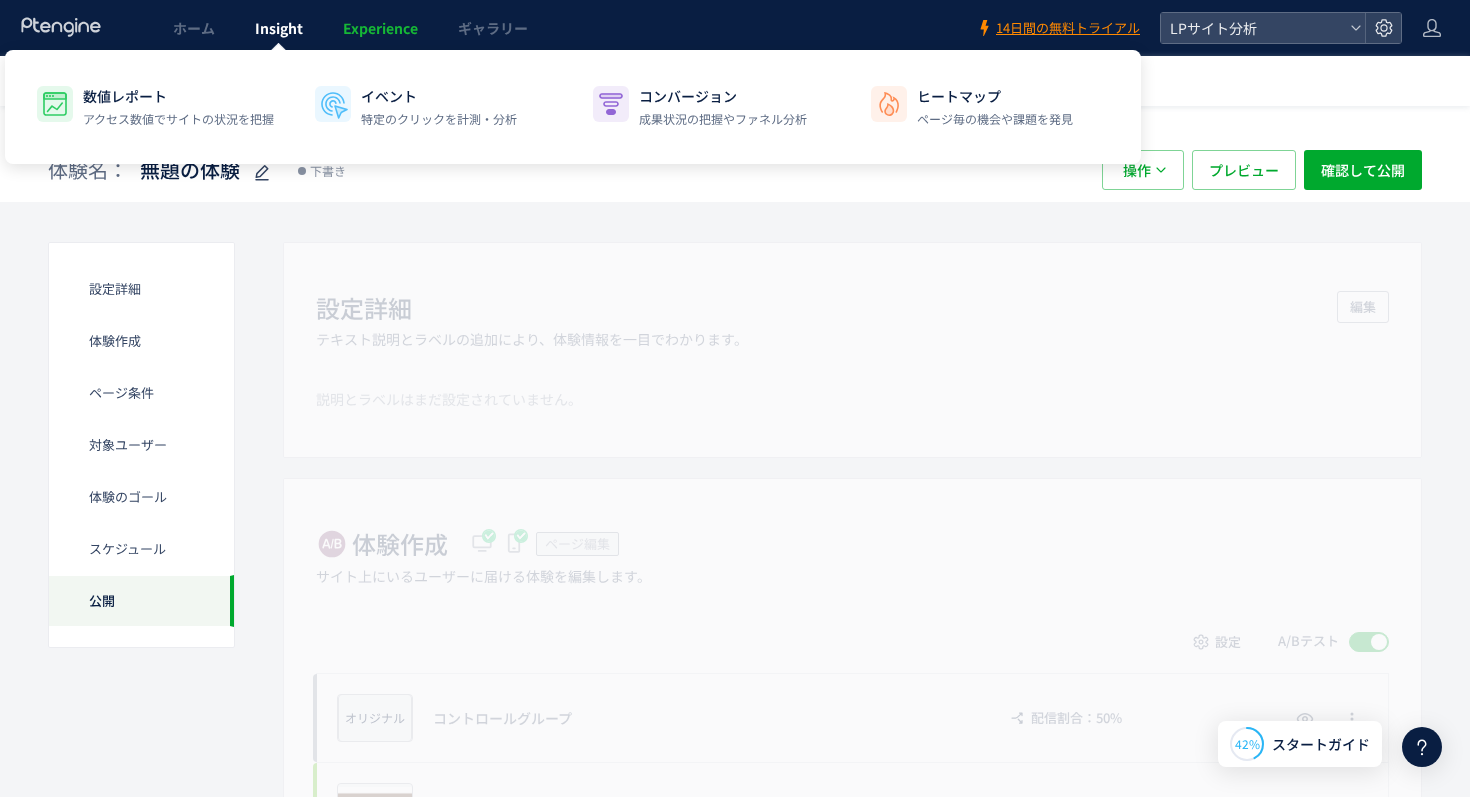 click on "Insight" at bounding box center [279, 28] 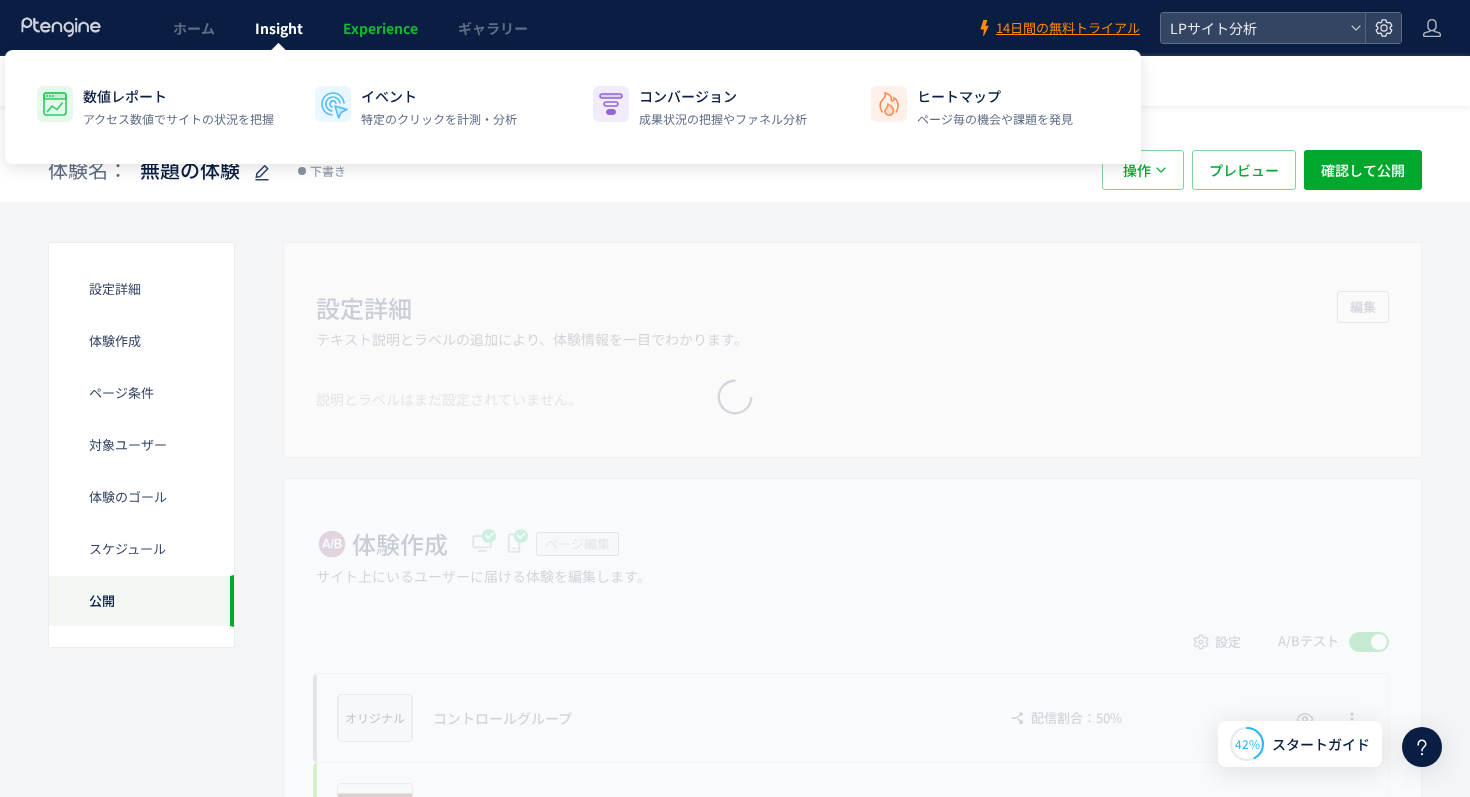 scroll, scrollTop: 0, scrollLeft: 0, axis: both 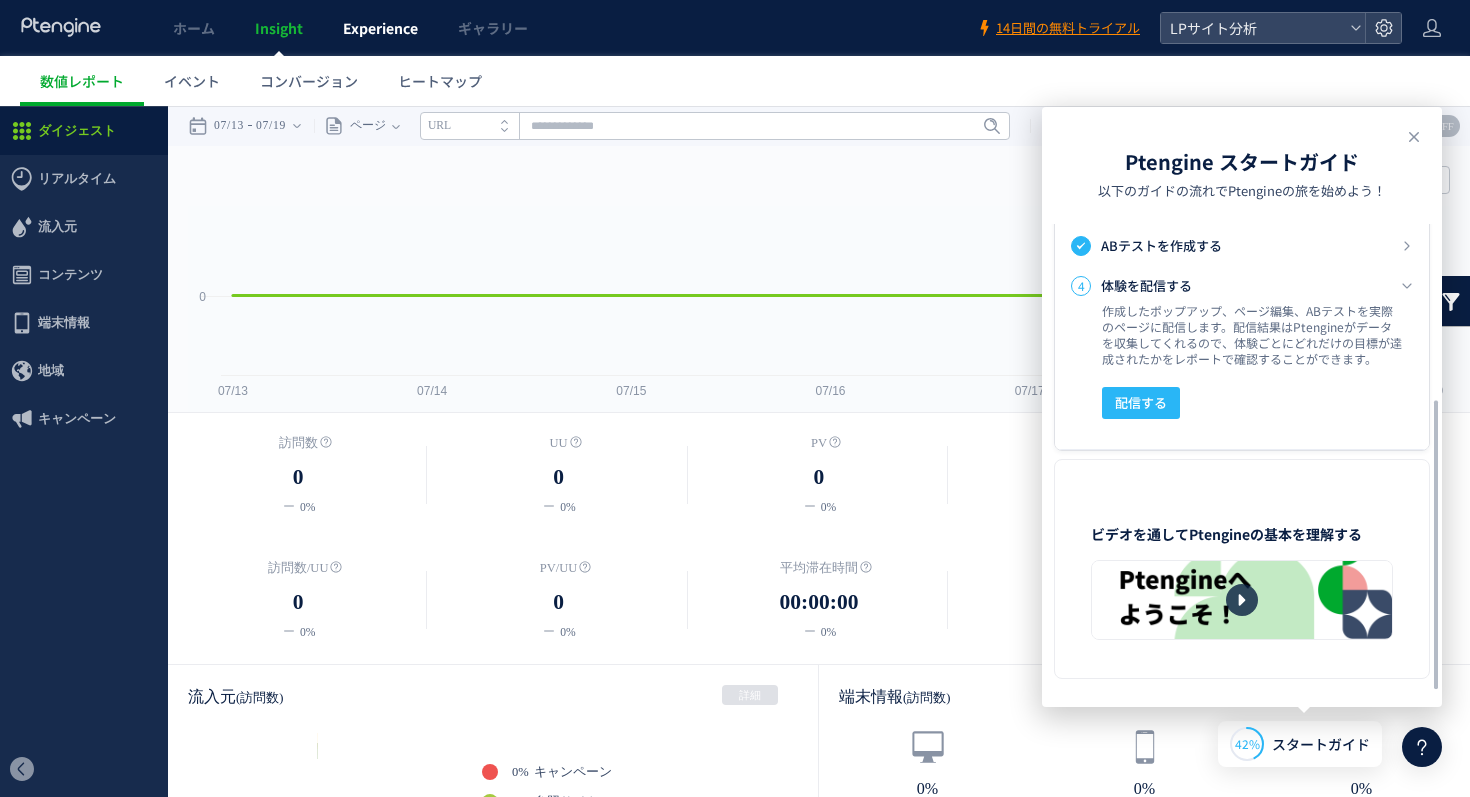 click on "Experience" at bounding box center [380, 28] 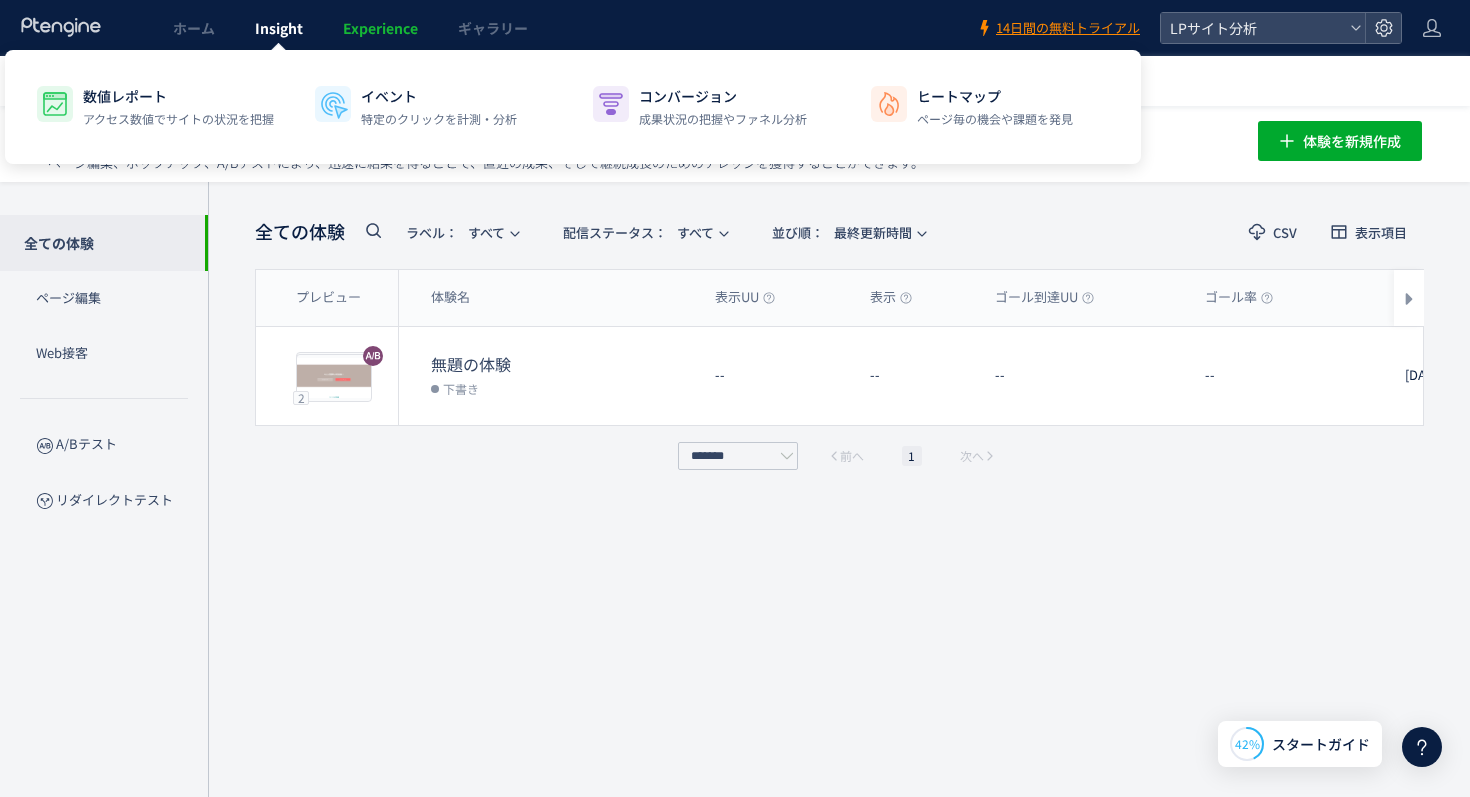 click on "Insight" 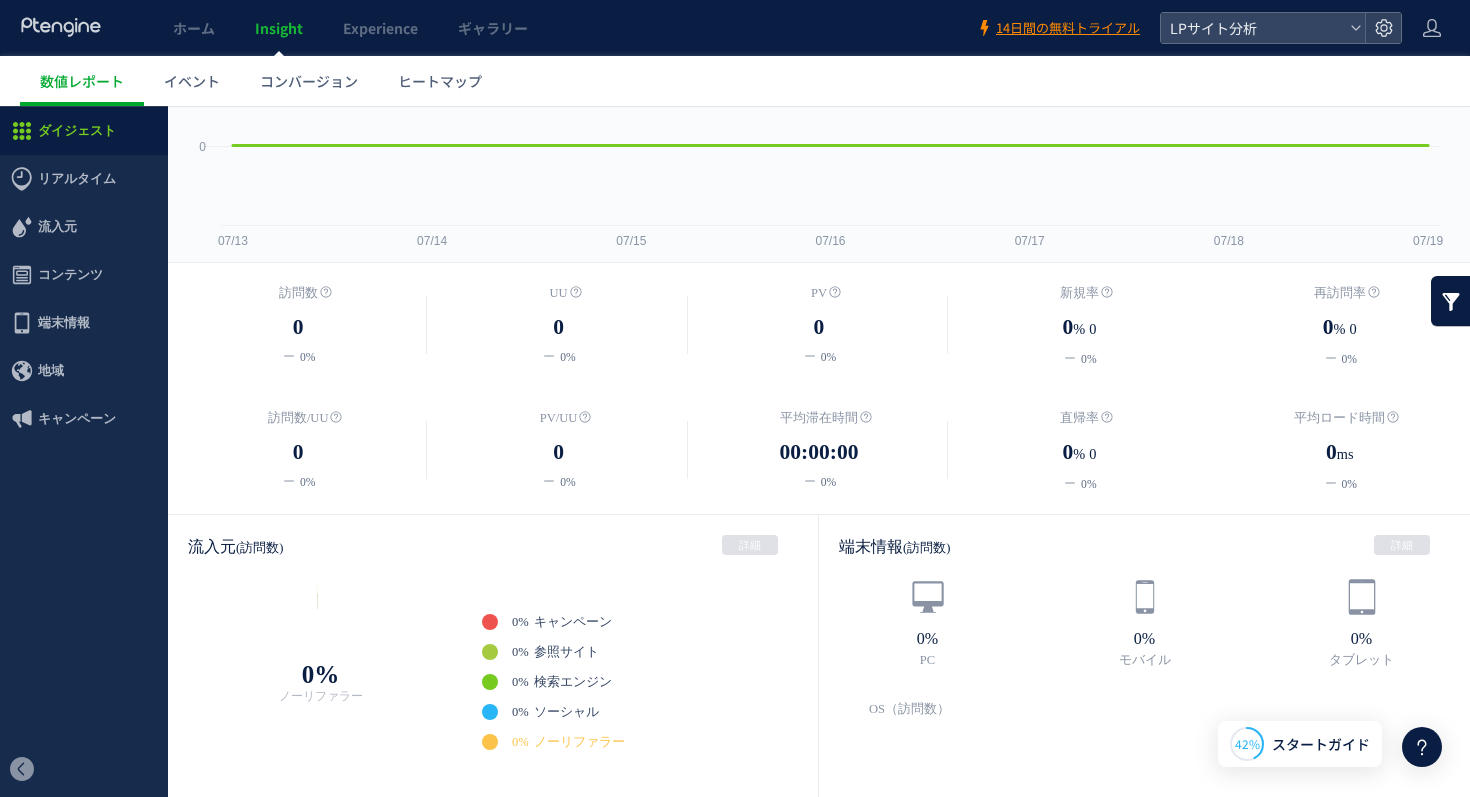 scroll, scrollTop: 0, scrollLeft: 0, axis: both 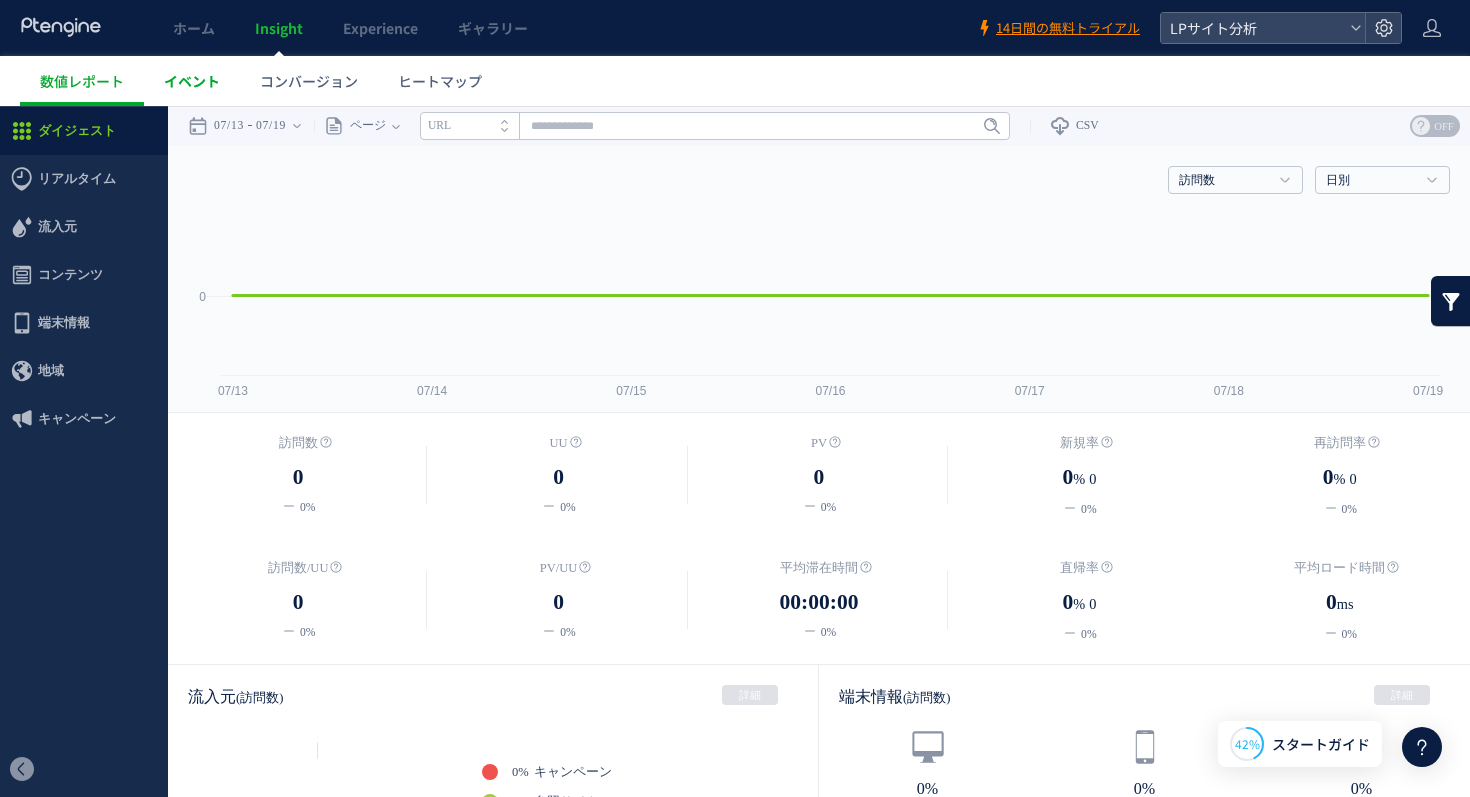 click on "イベント" at bounding box center [192, 81] 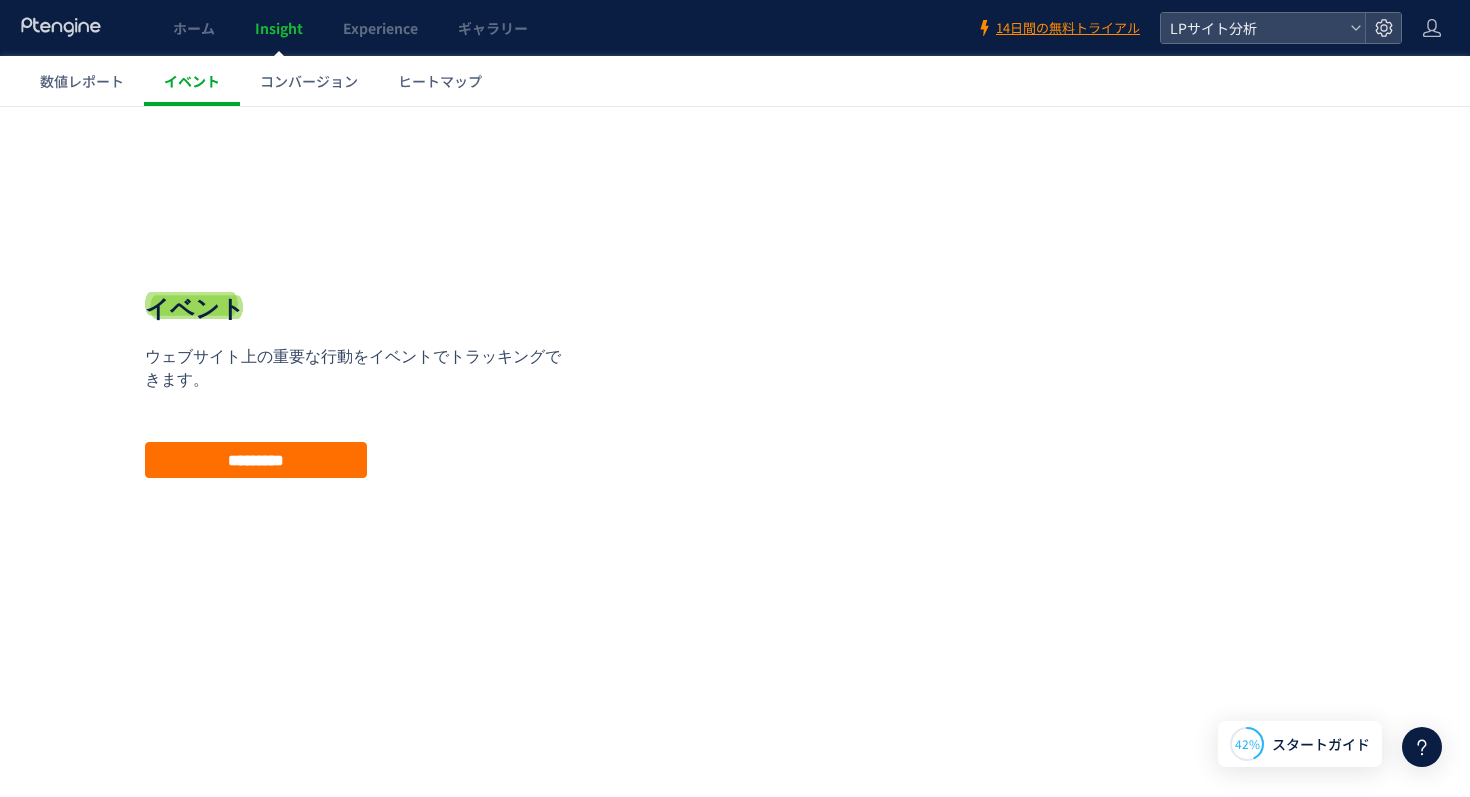 click 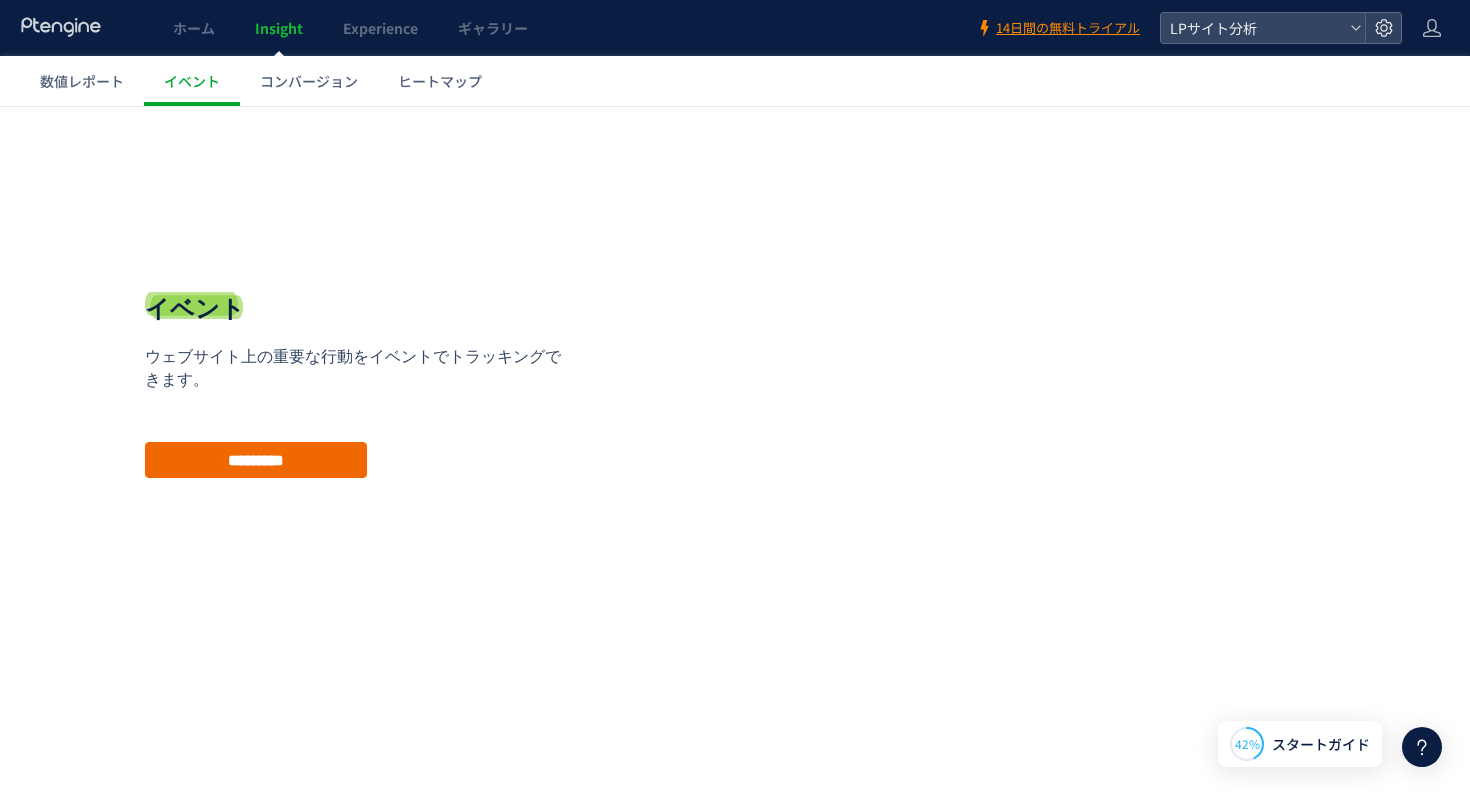 click on "*********" at bounding box center [256, 460] 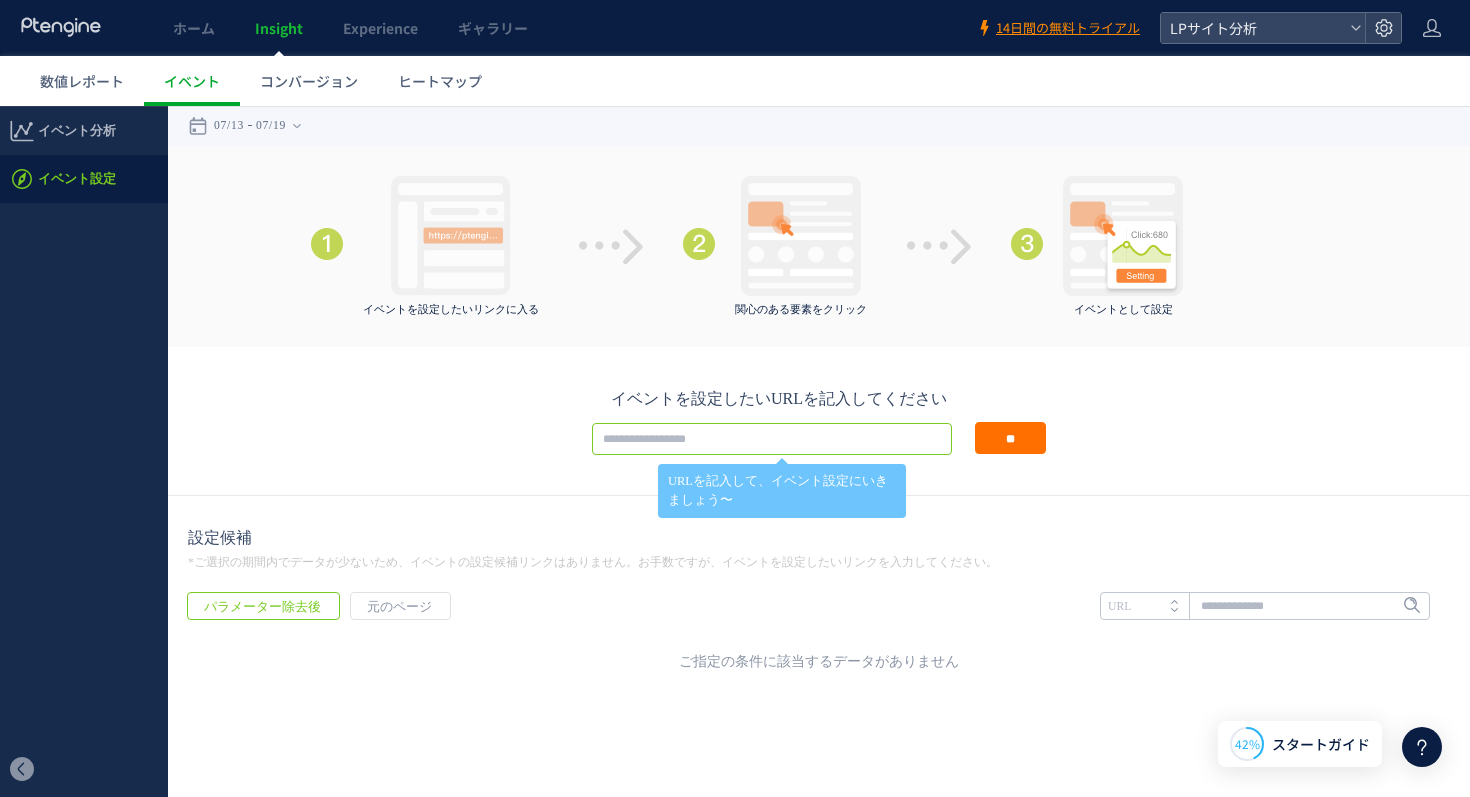 click at bounding box center (772, 439) 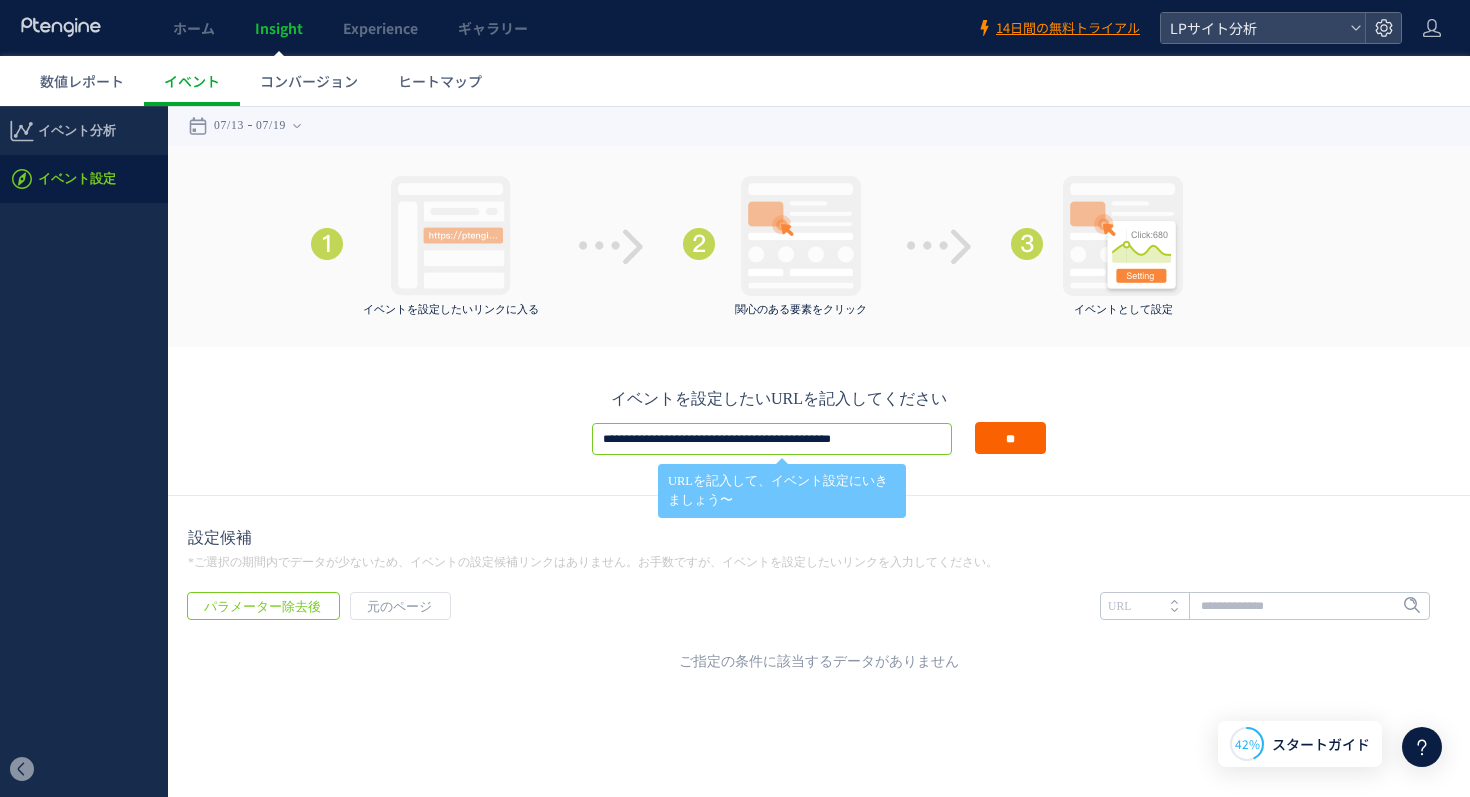 type on "**********" 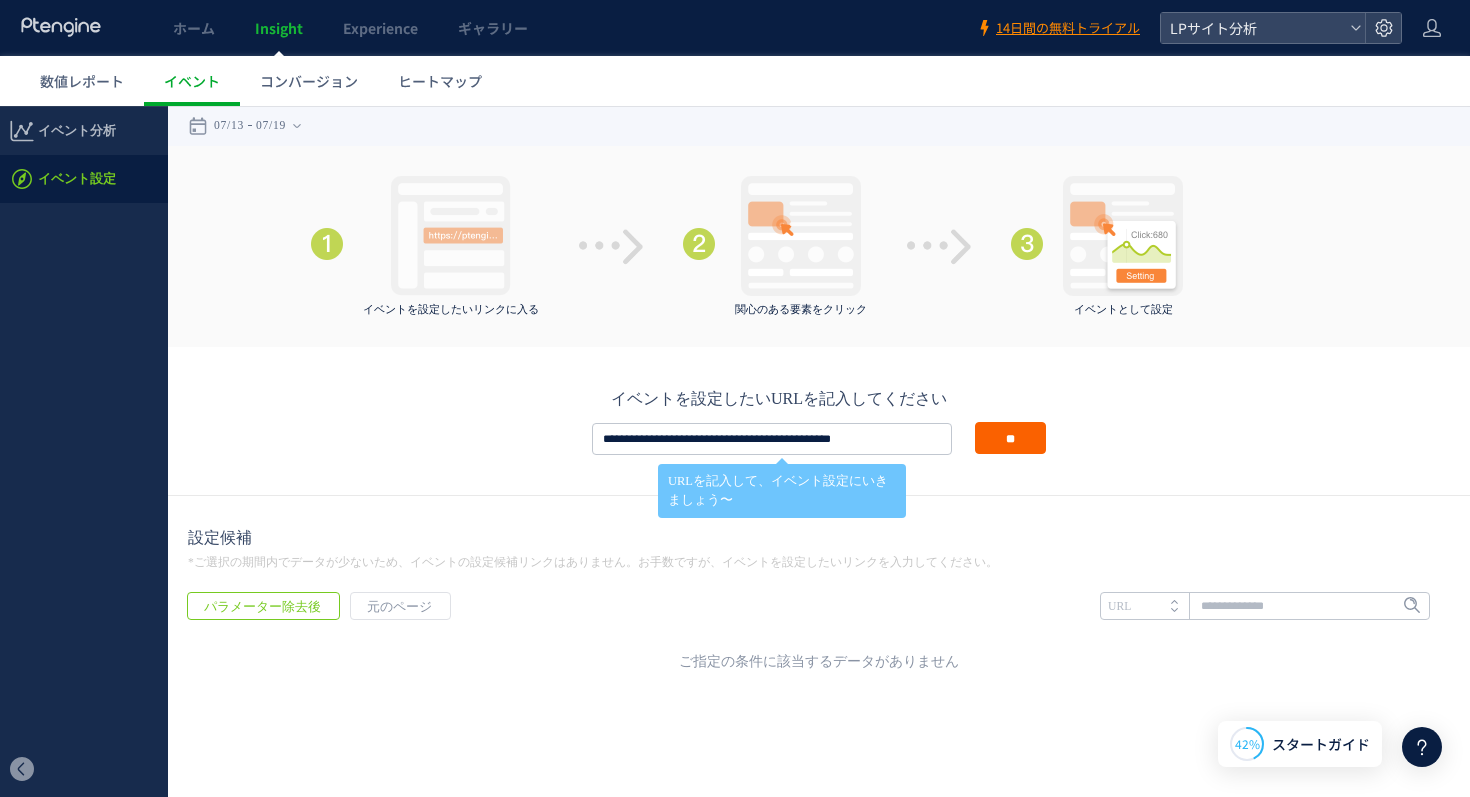 click on "**" at bounding box center (1010, 438) 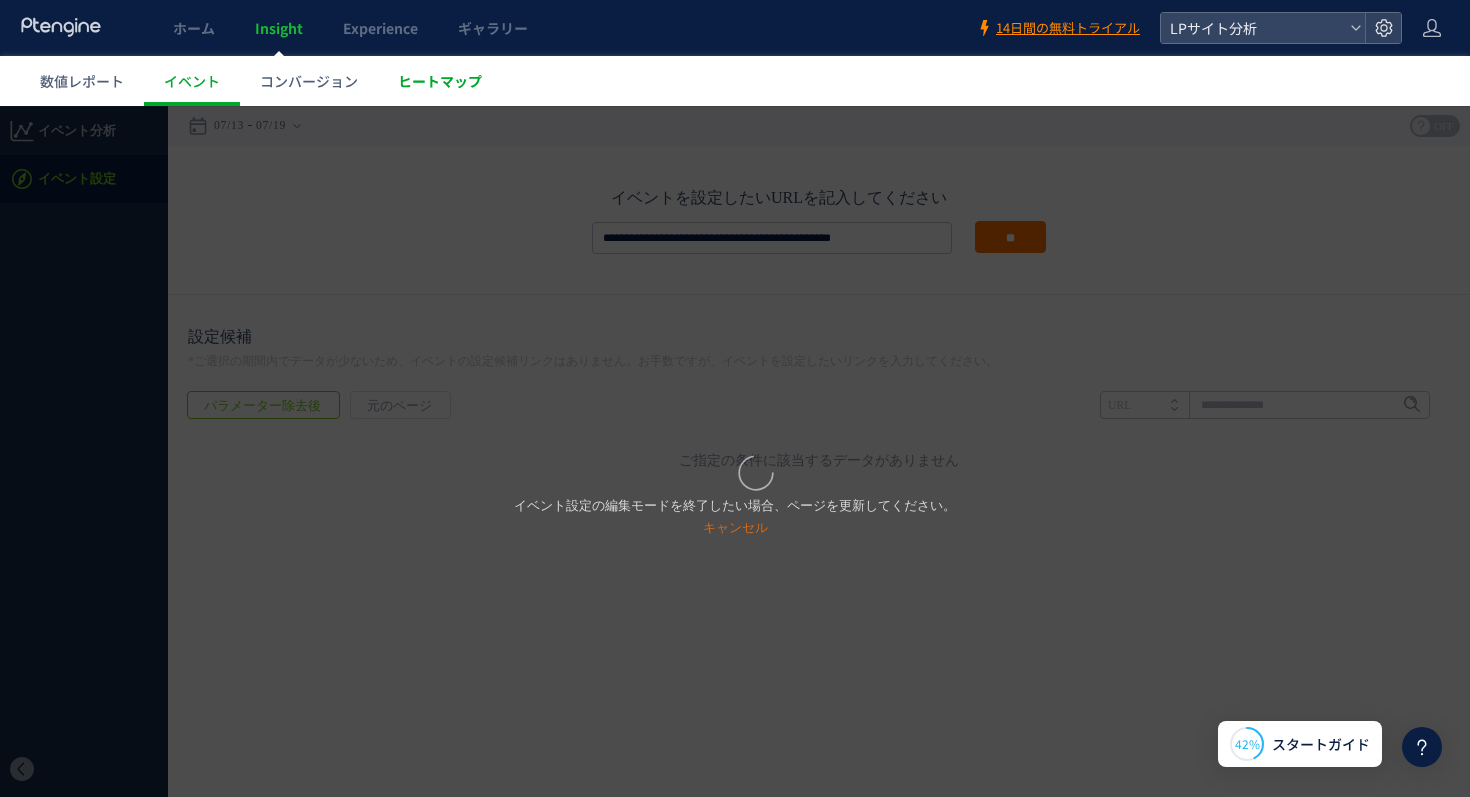 click on "ヒートマップ" at bounding box center [440, 81] 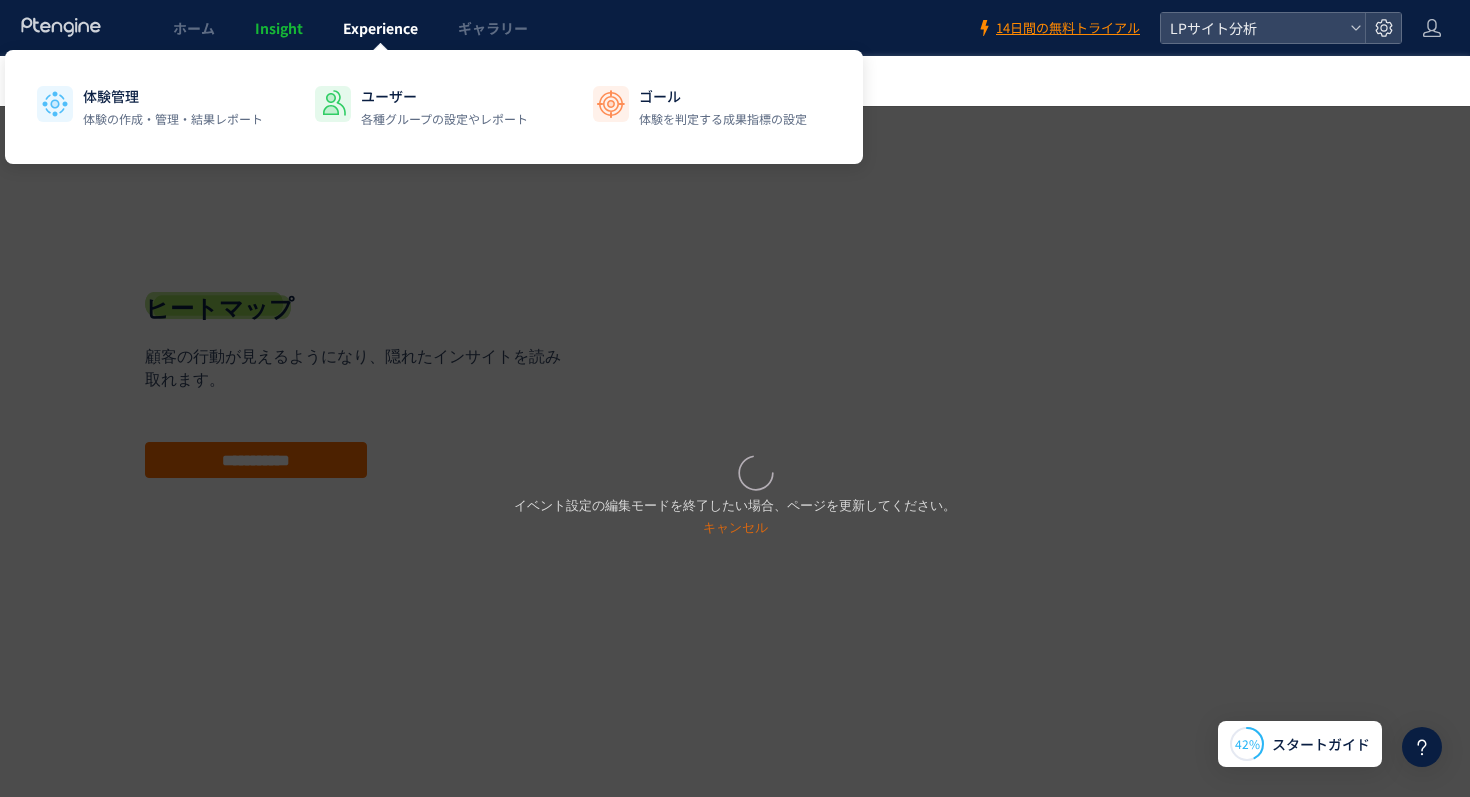 click on "Experience" at bounding box center (380, 28) 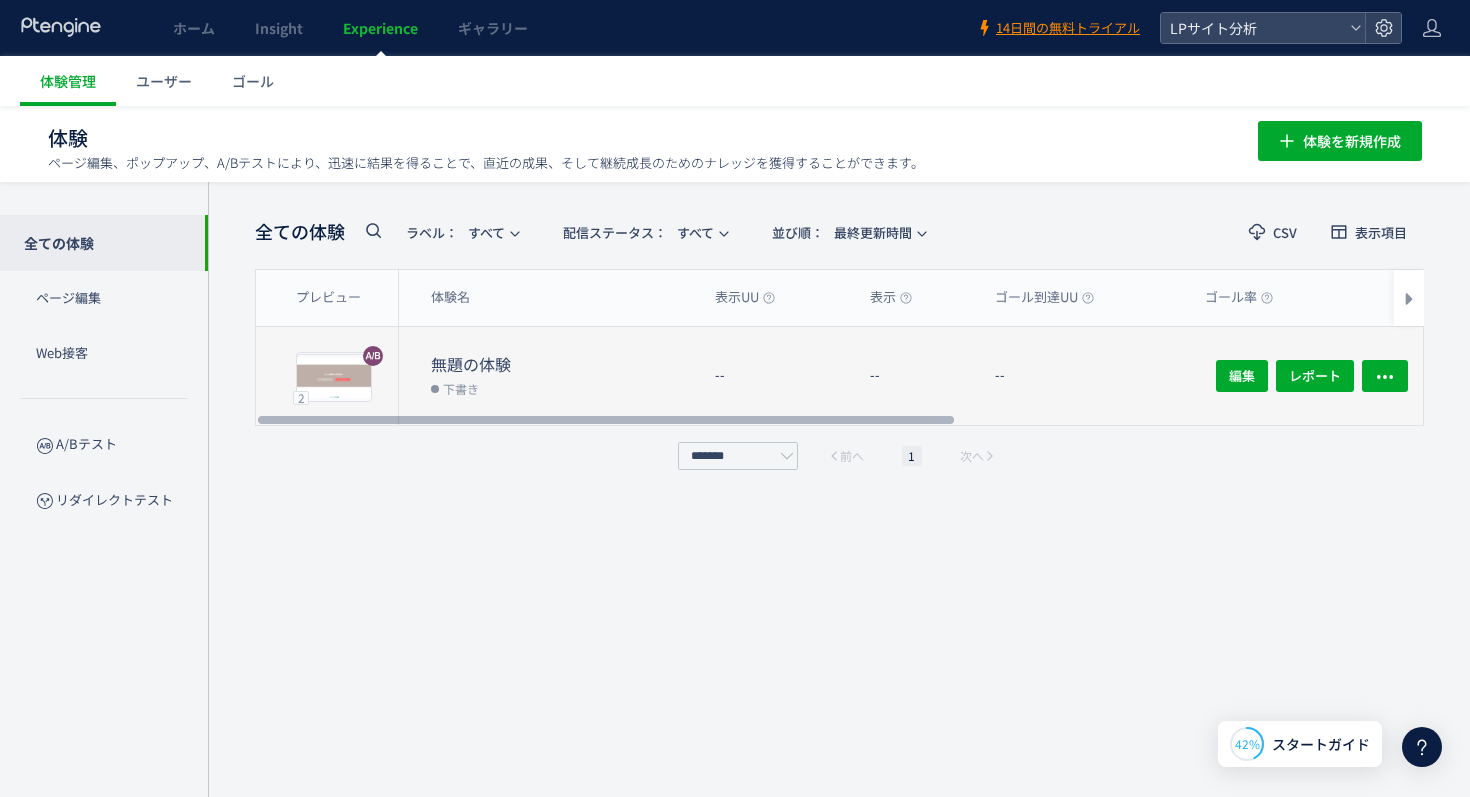 click on "無題の体験" at bounding box center (565, 364) 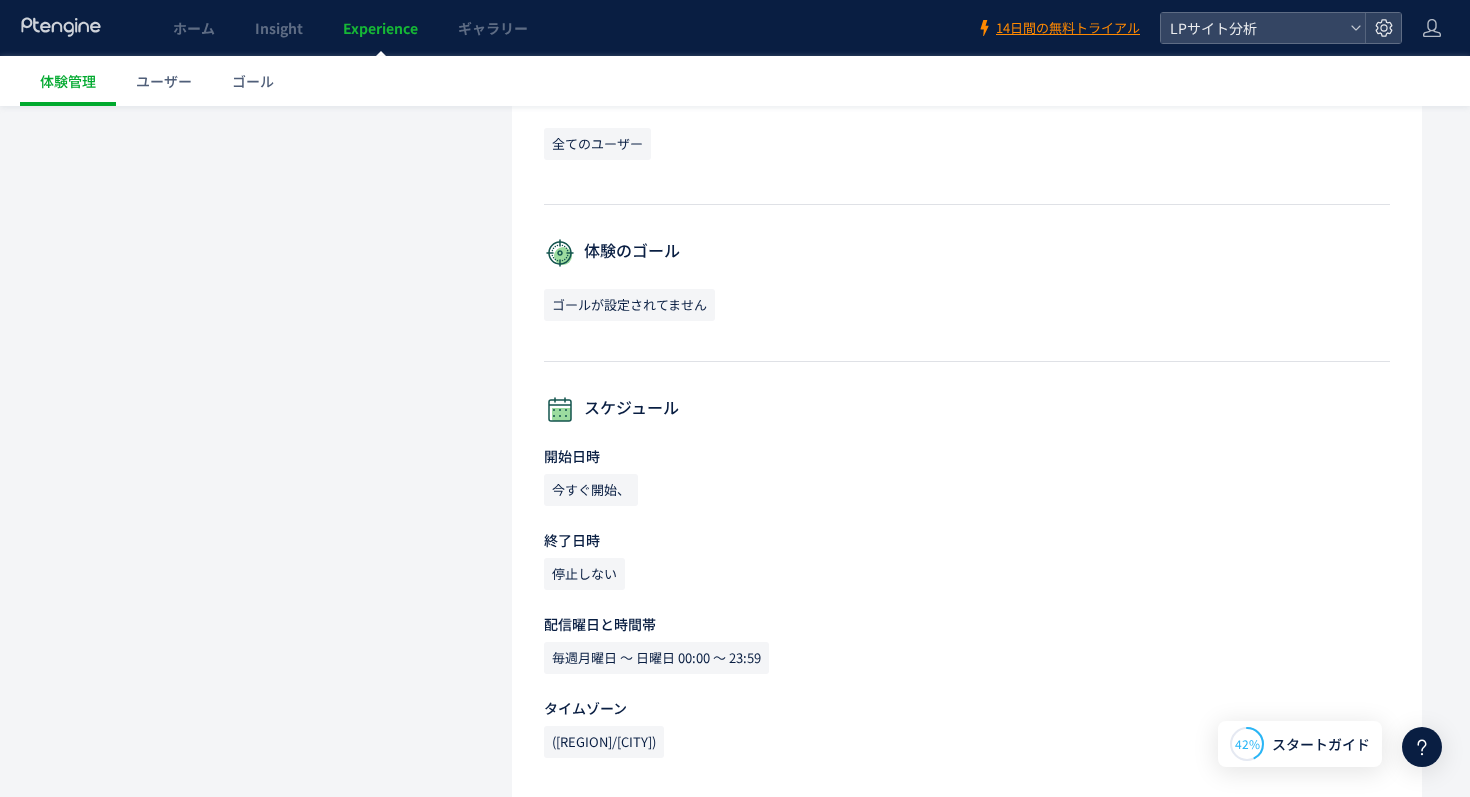 scroll, scrollTop: 0, scrollLeft: 0, axis: both 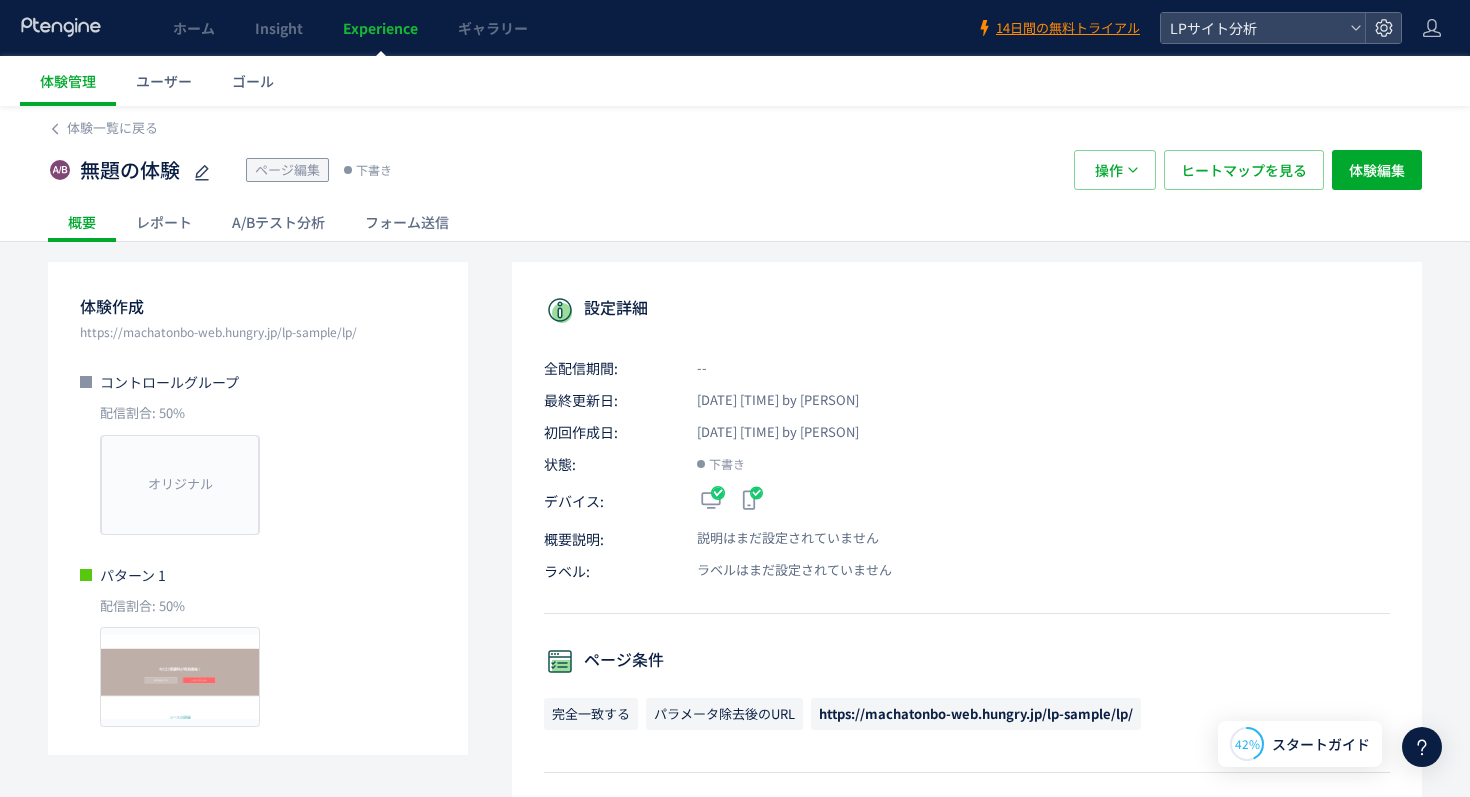 click on "A/Bテスト分析" 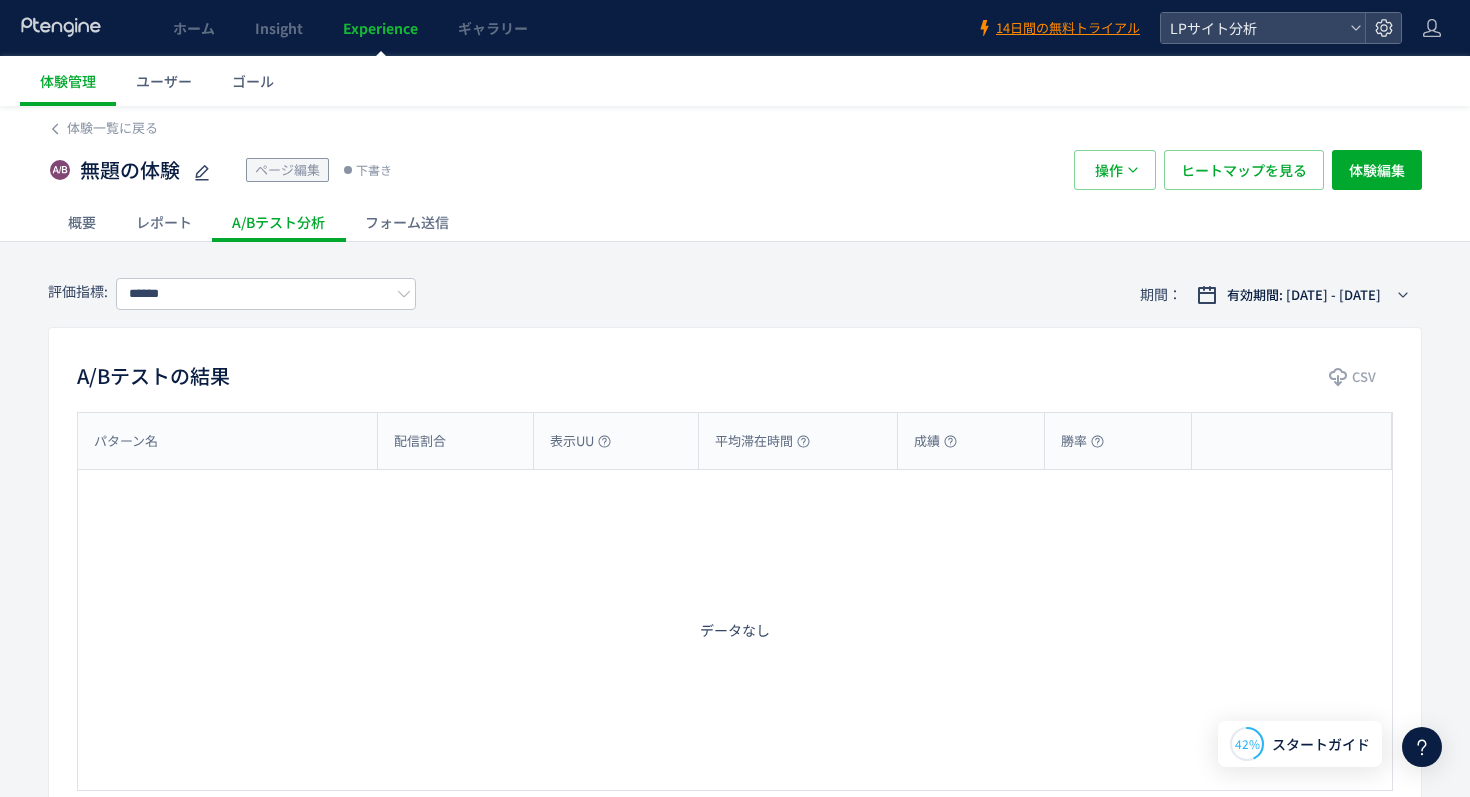 click on "レポート" 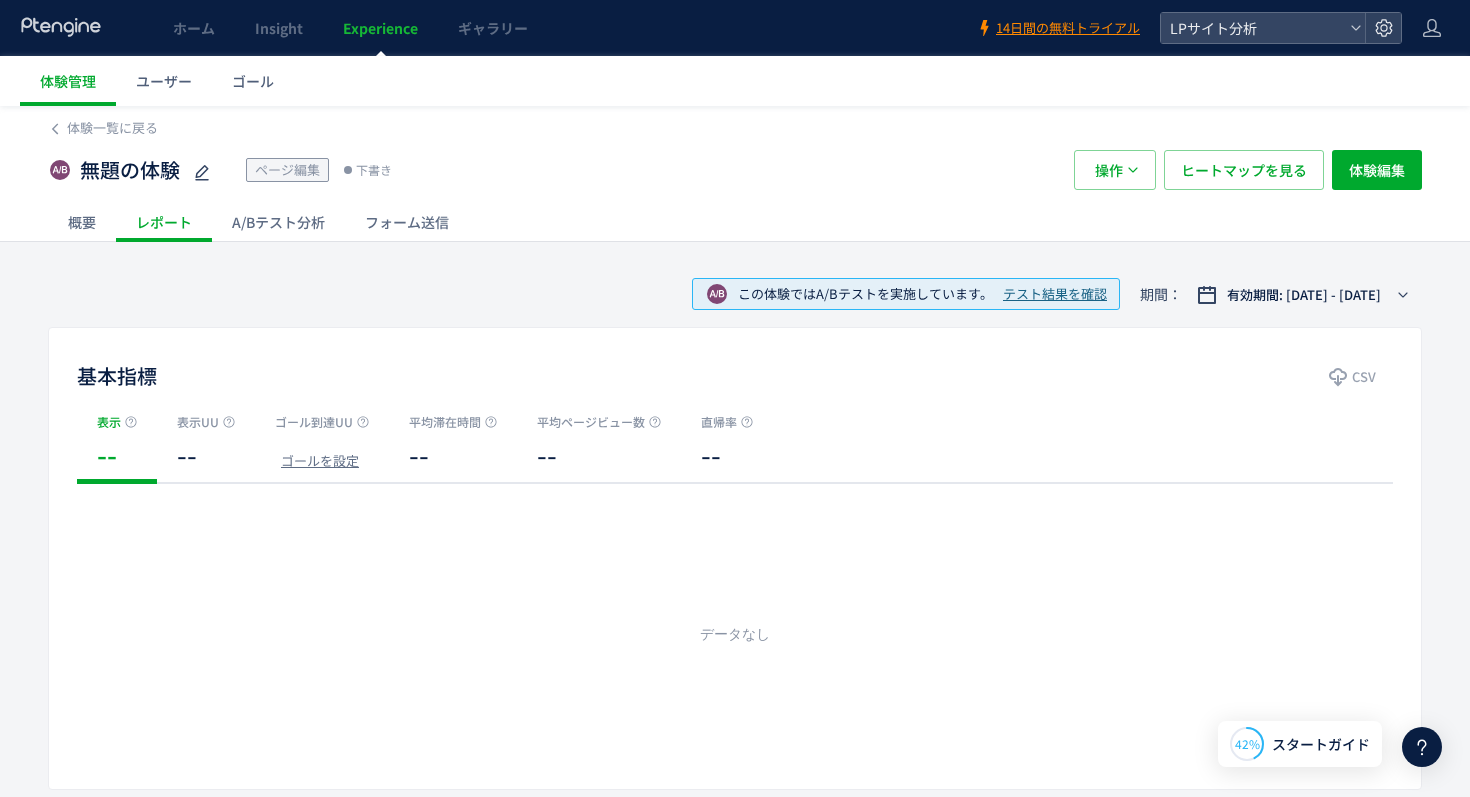click on "概要" 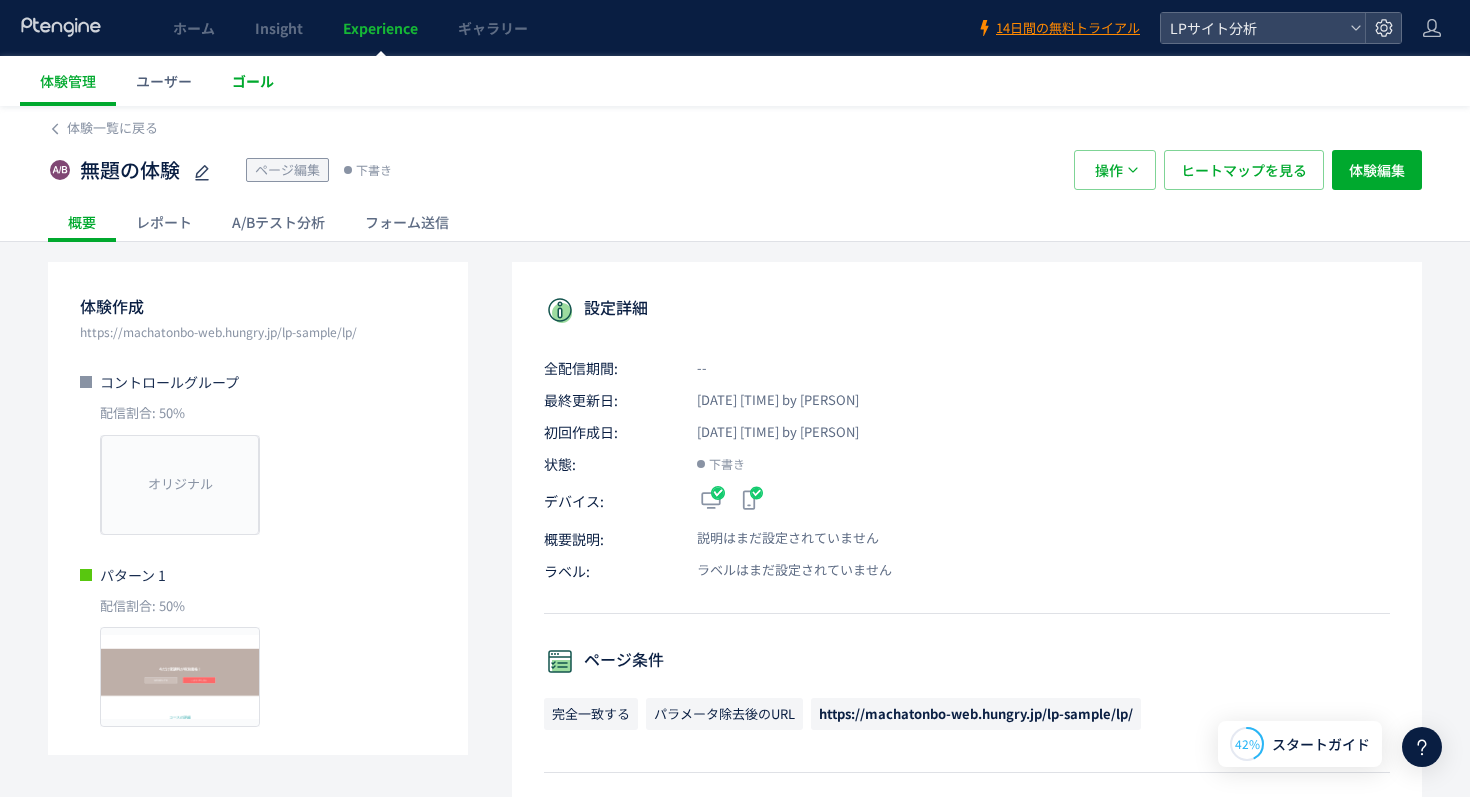 click on "ゴール" at bounding box center (253, 81) 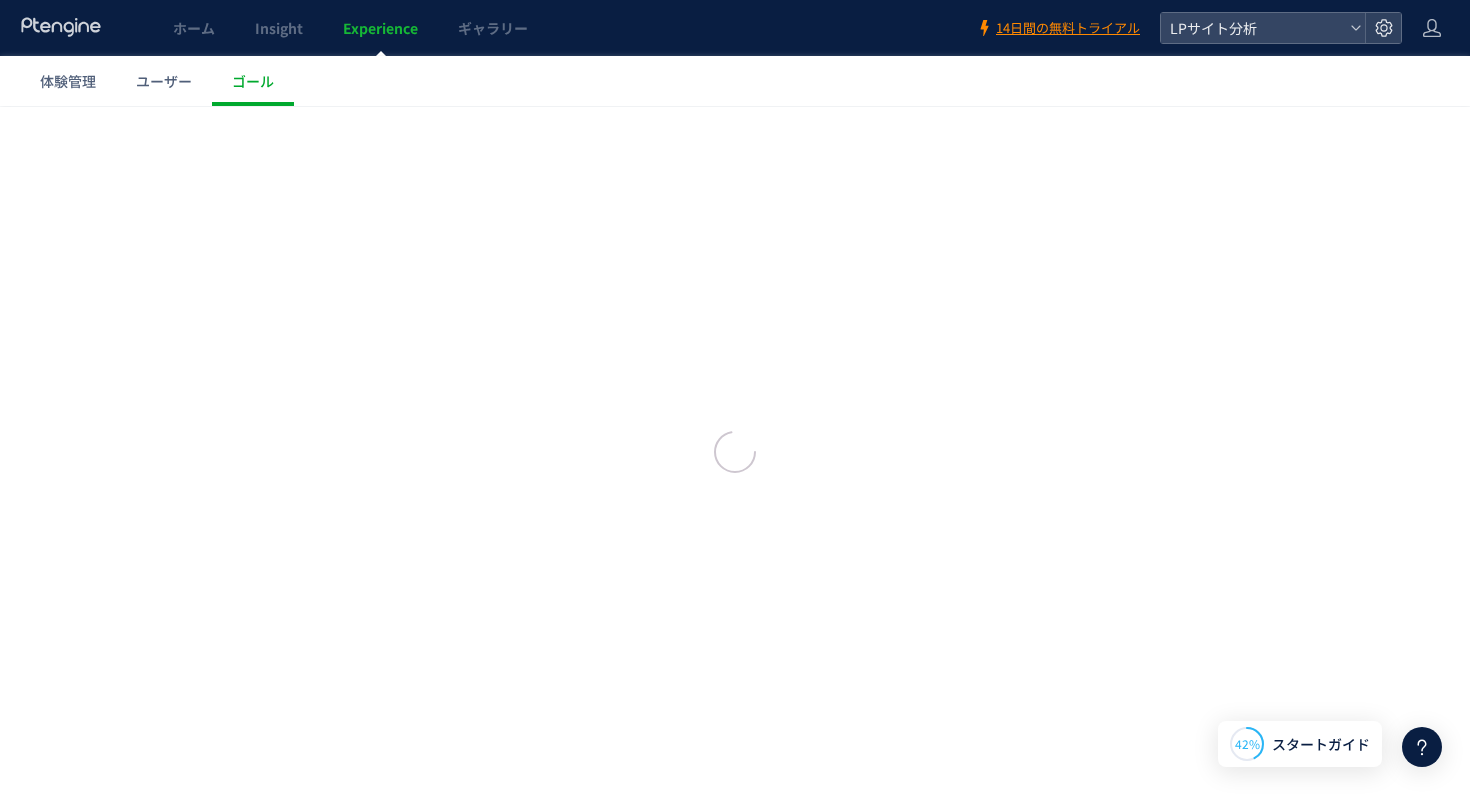 scroll, scrollTop: 0, scrollLeft: 0, axis: both 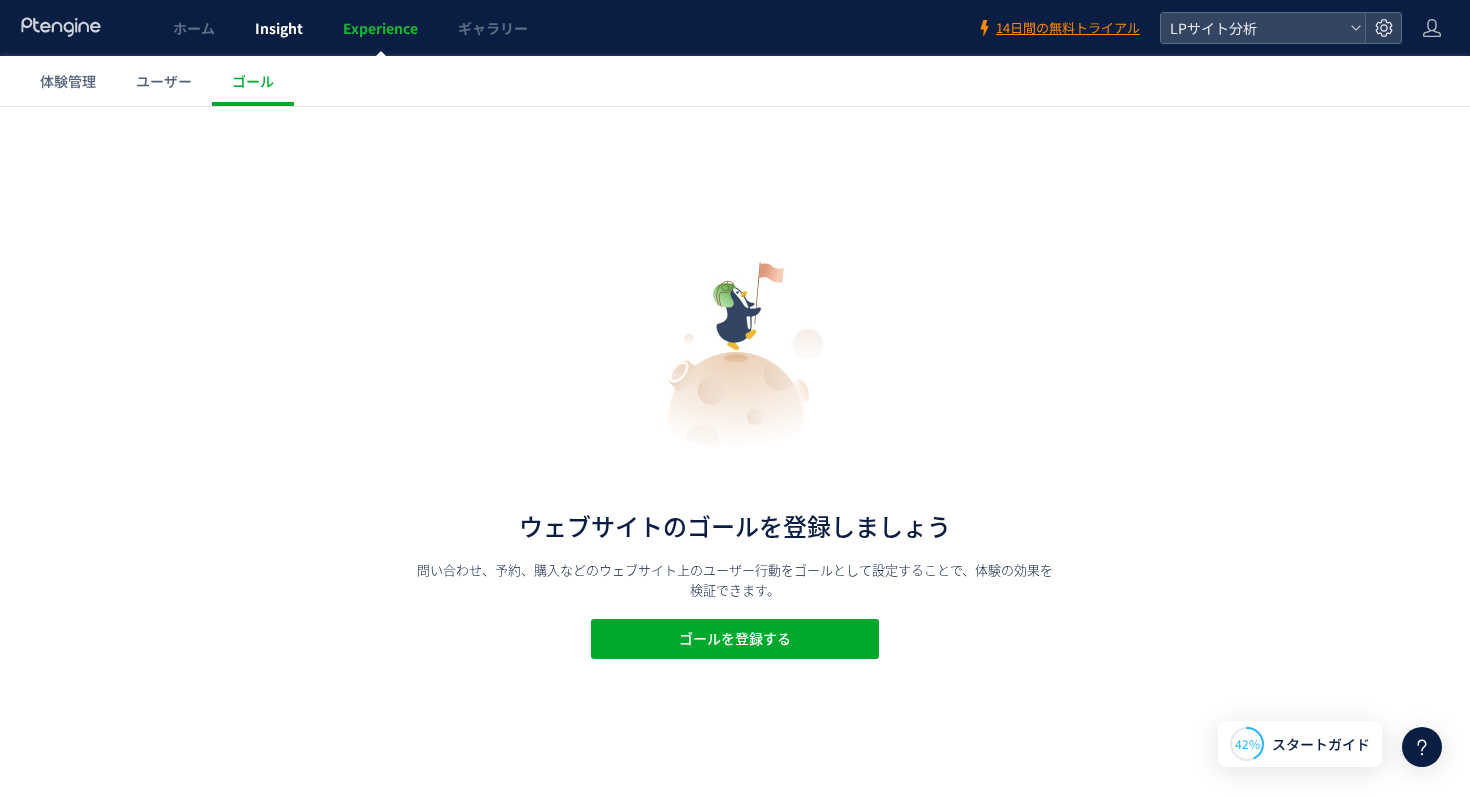 click on "Insight" 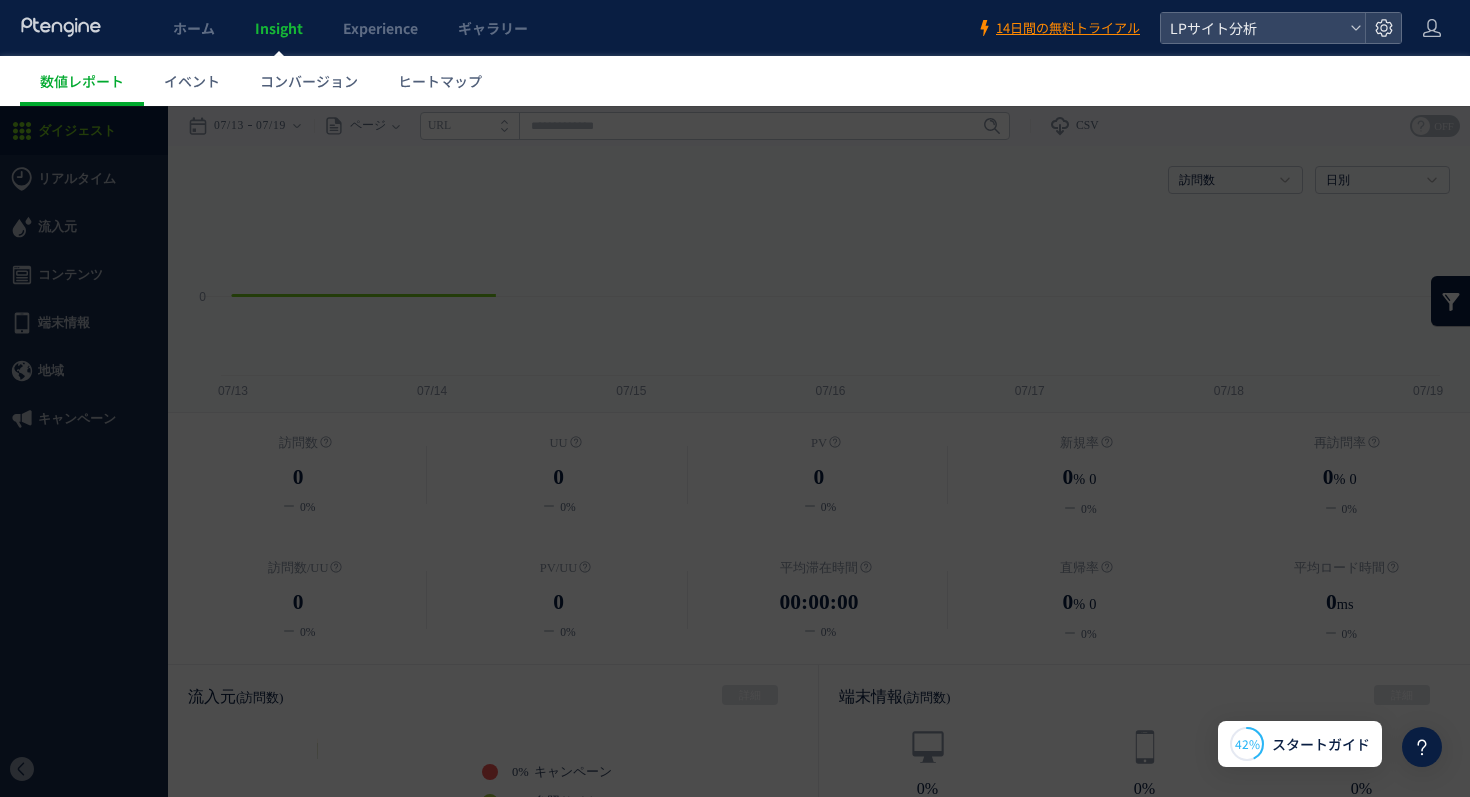 click on "Insight" at bounding box center [279, 28] 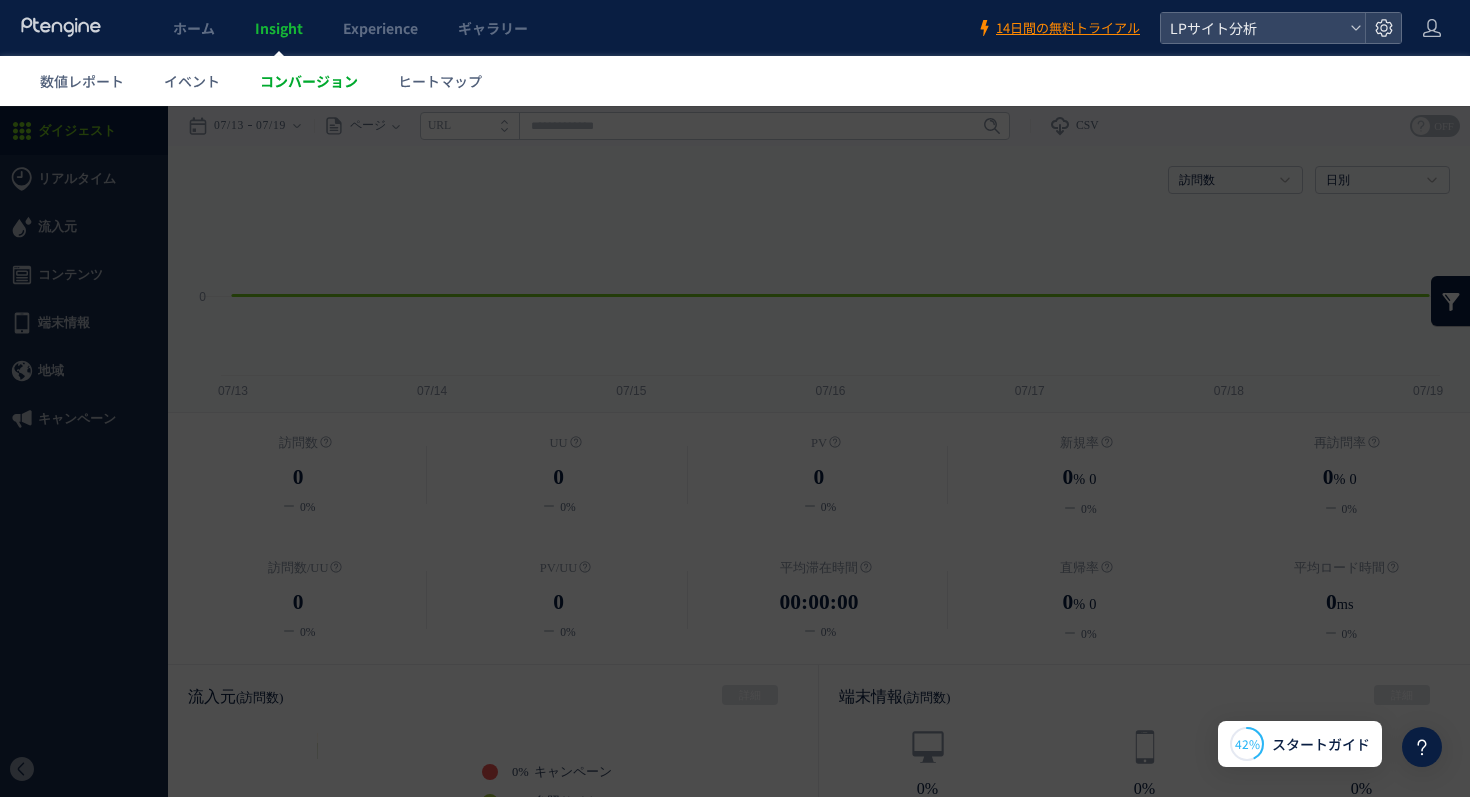 click on "コンバージョン" at bounding box center (309, 81) 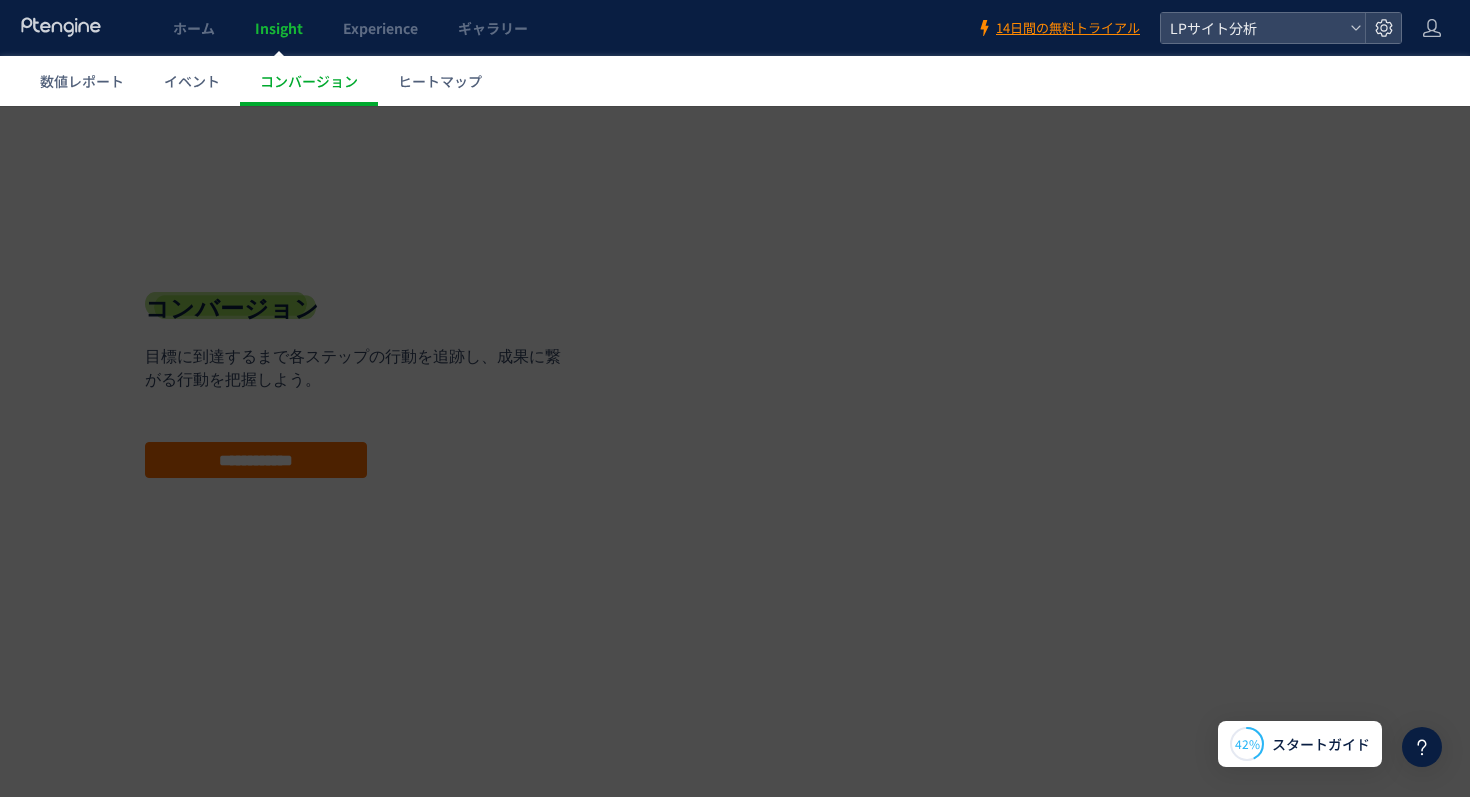 click at bounding box center [735, 451] 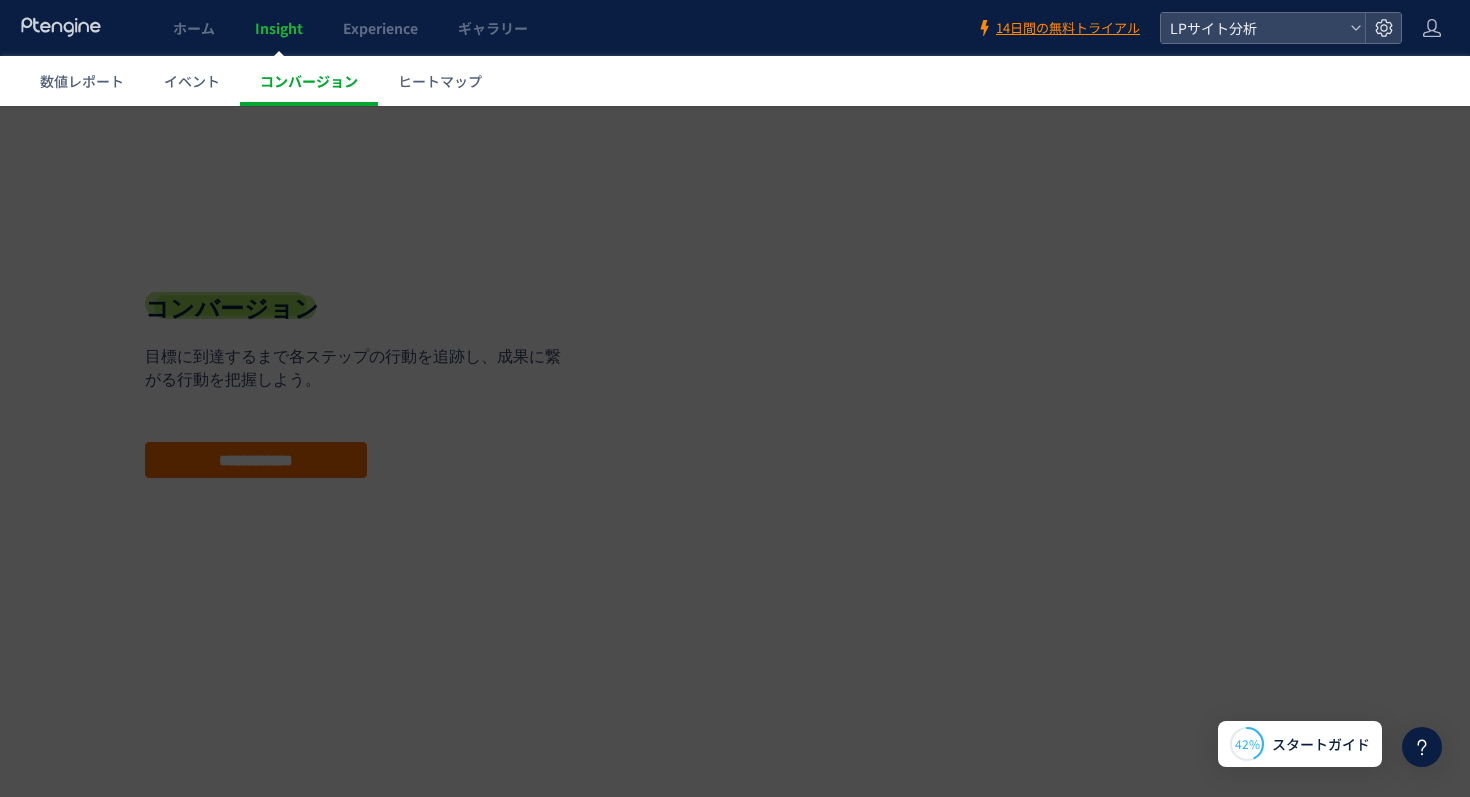 click on "コンバージョン" at bounding box center [309, 81] 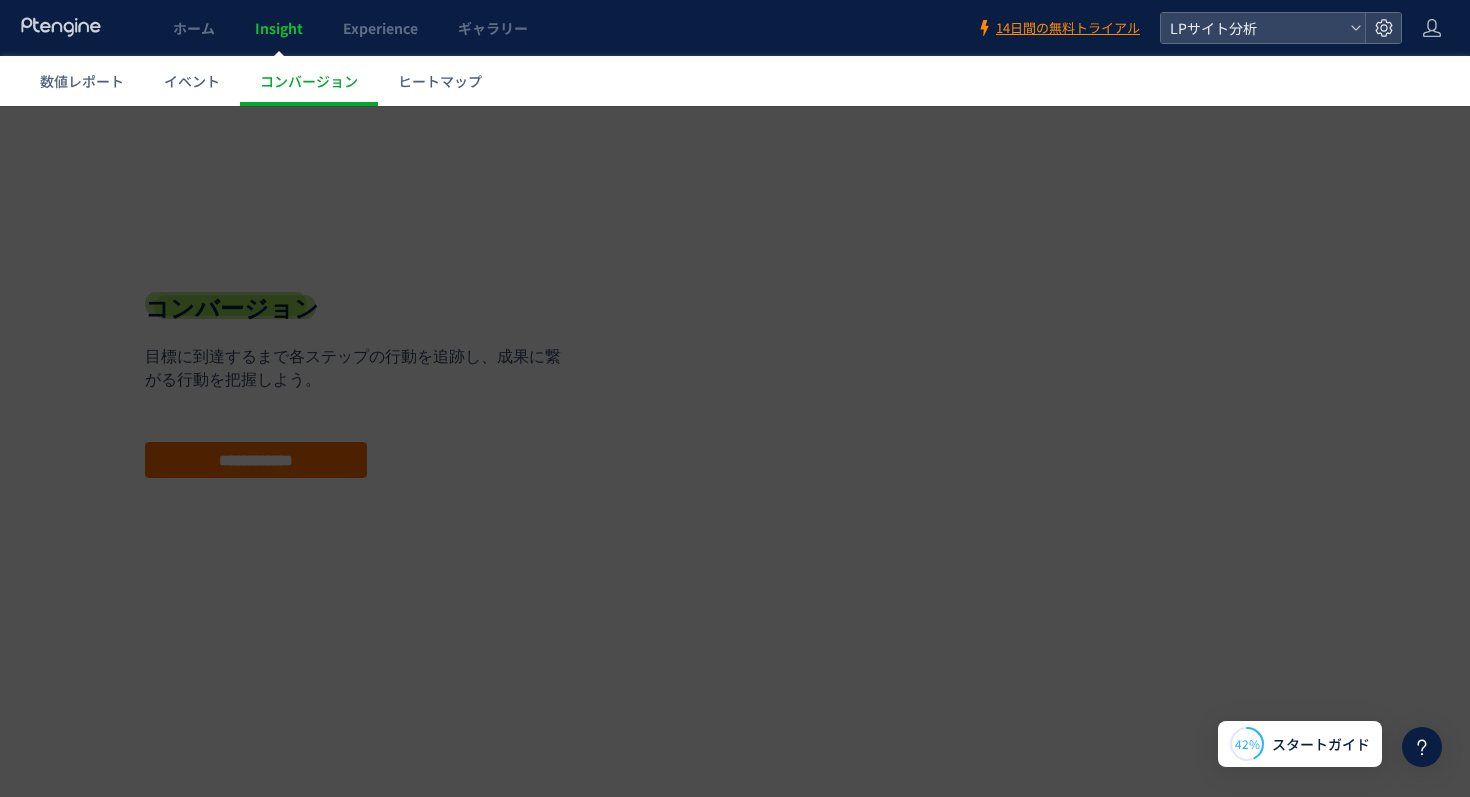 click at bounding box center [735, 451] 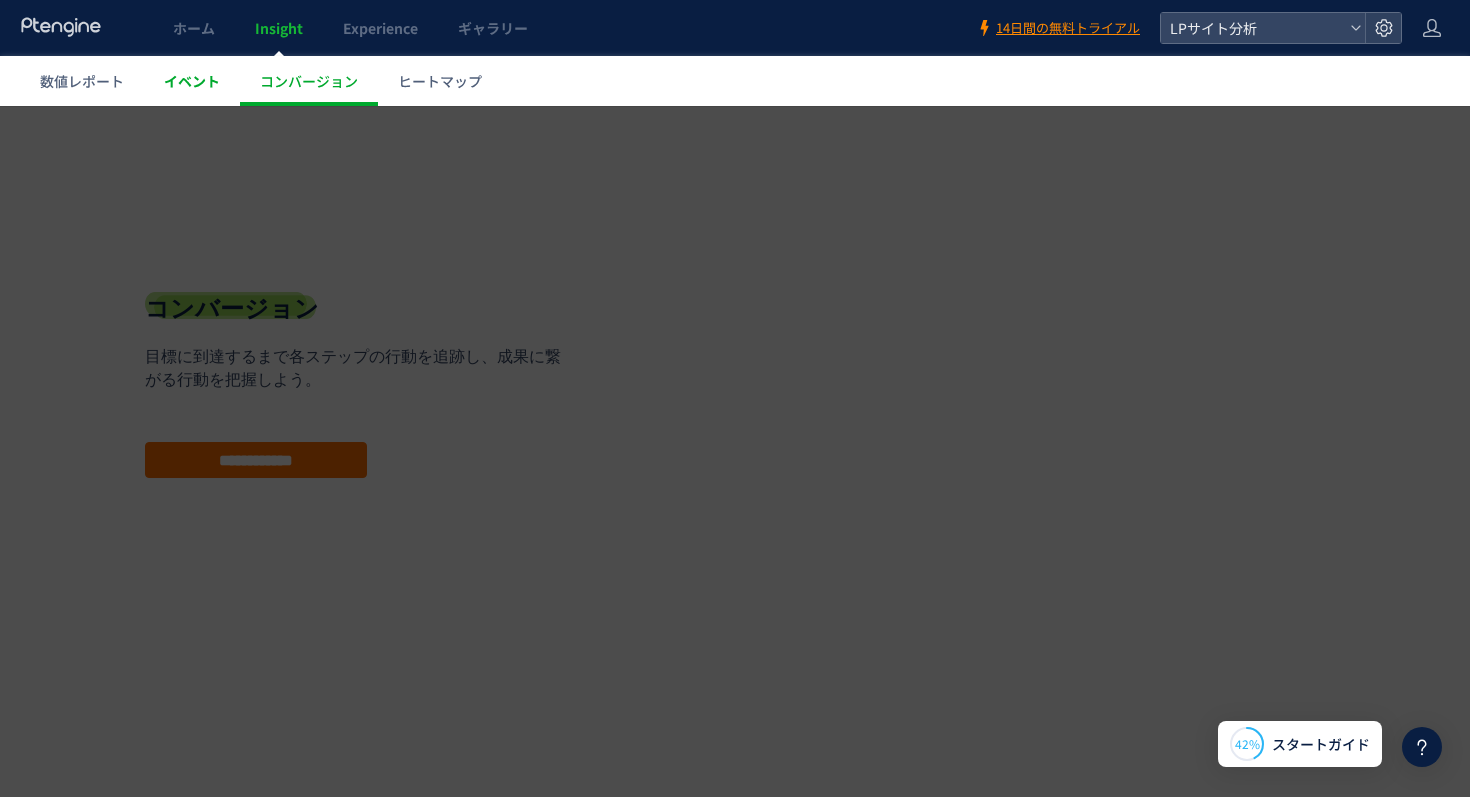 click on "イベント" at bounding box center (192, 81) 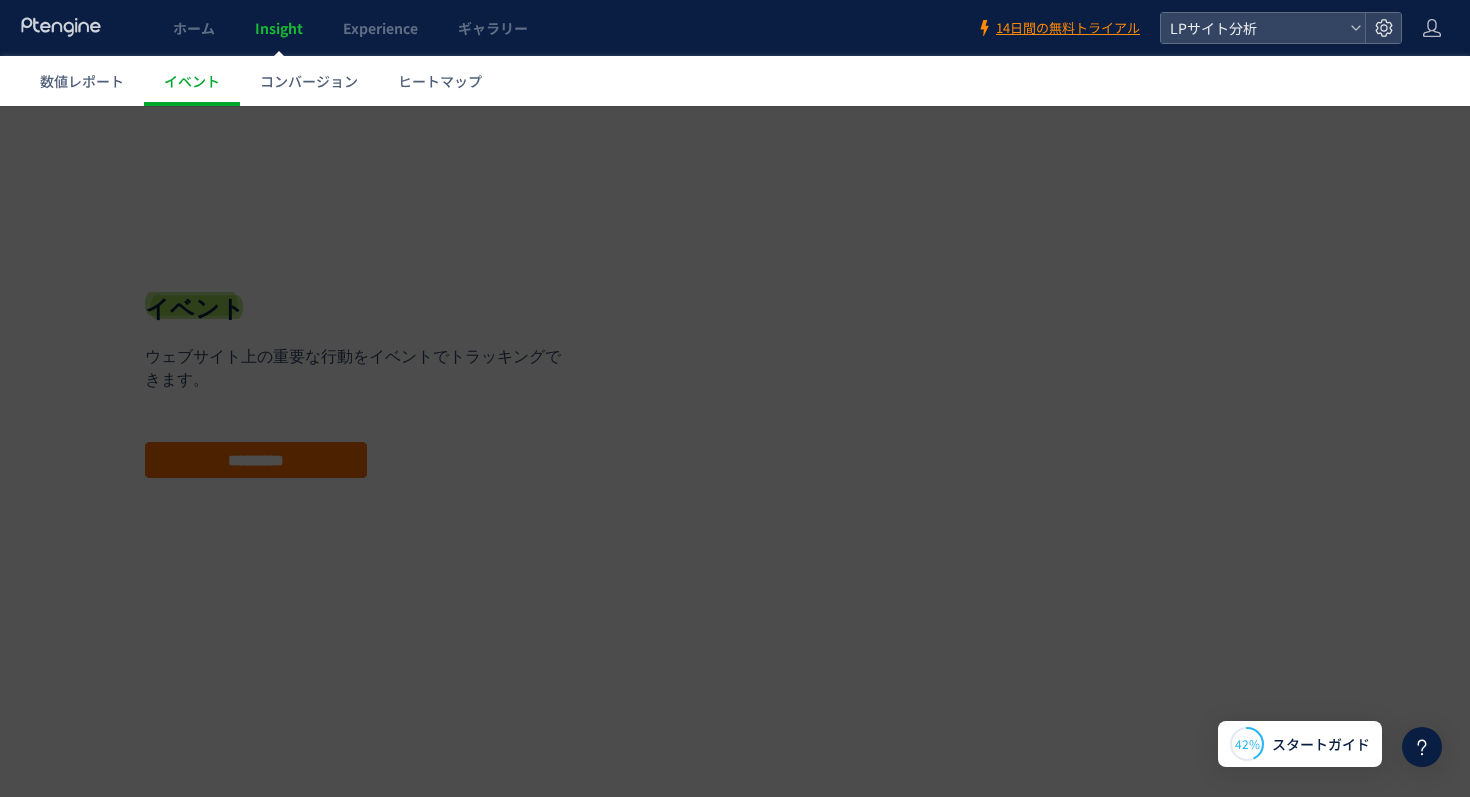 click at bounding box center [735, 451] 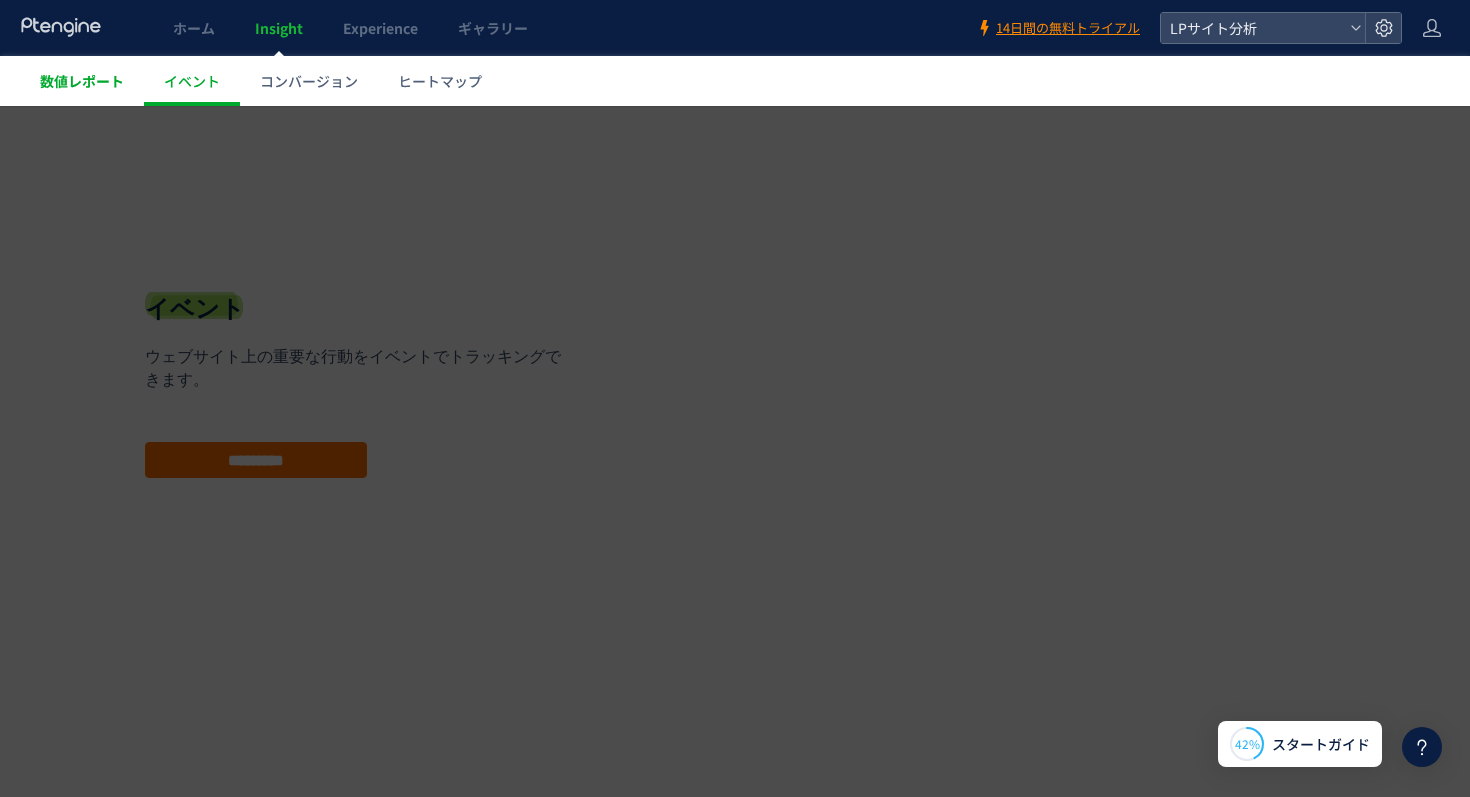 click on "数値レポート" at bounding box center [82, 81] 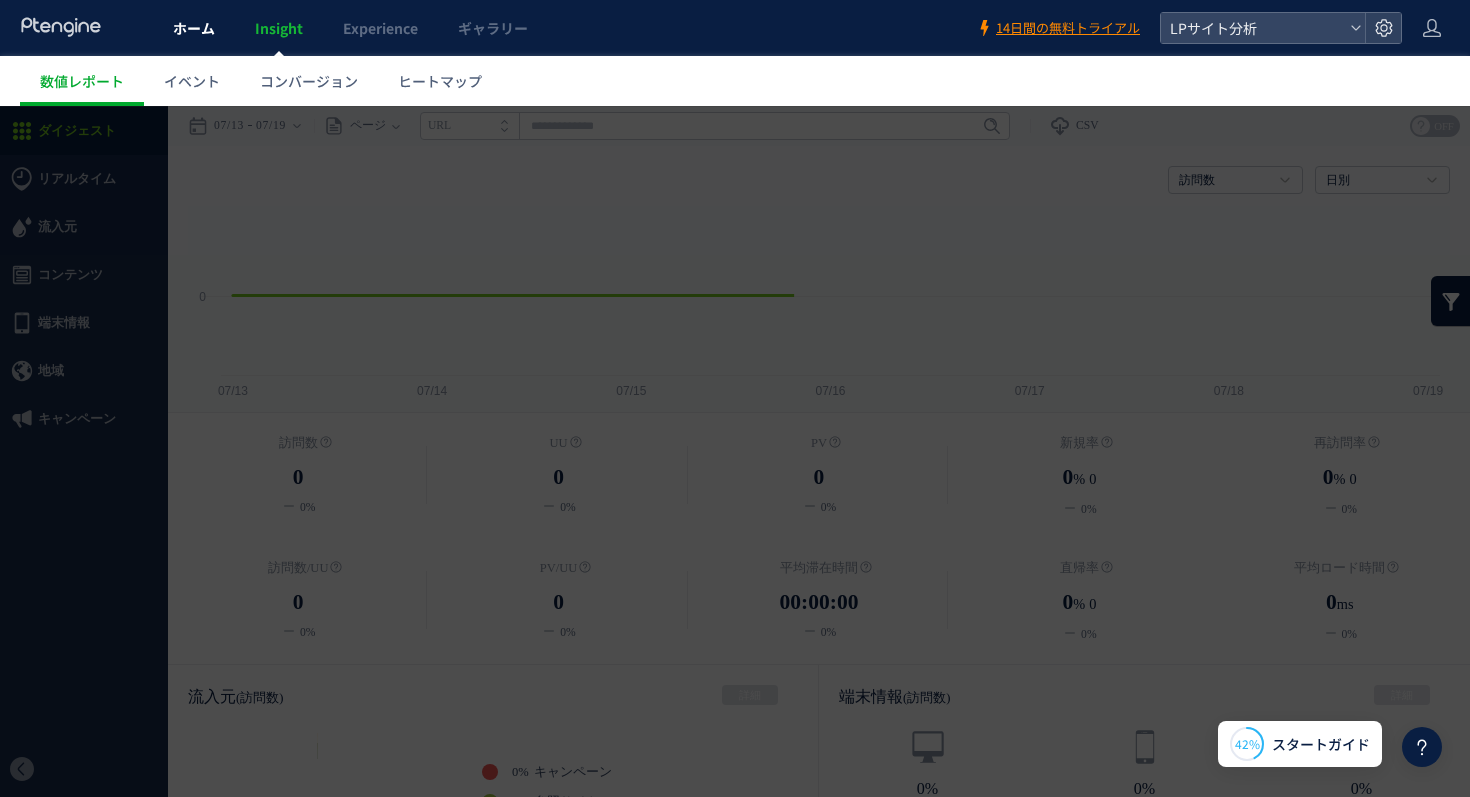 click on "ホーム" at bounding box center [194, 28] 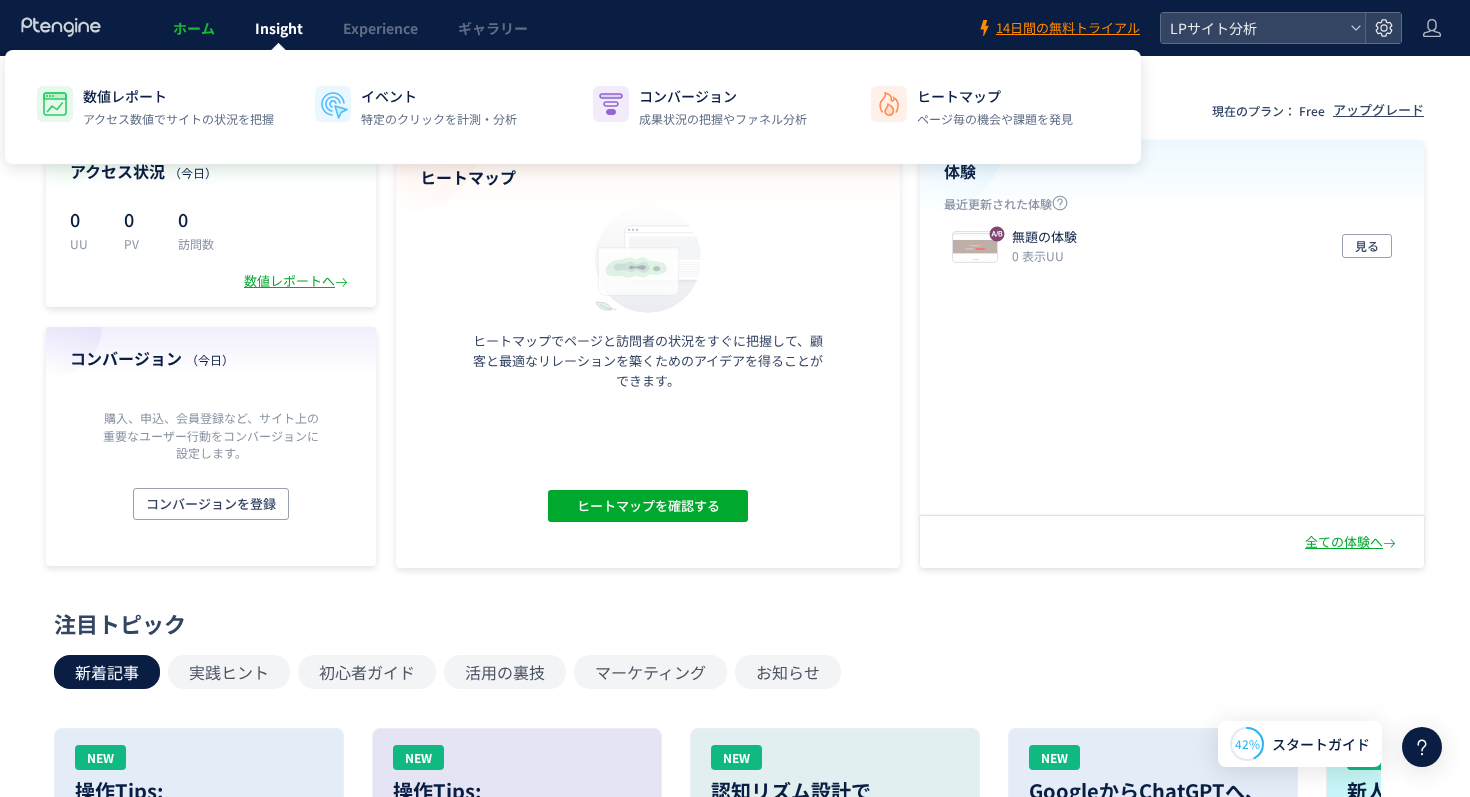 click on "Insight" at bounding box center (279, 28) 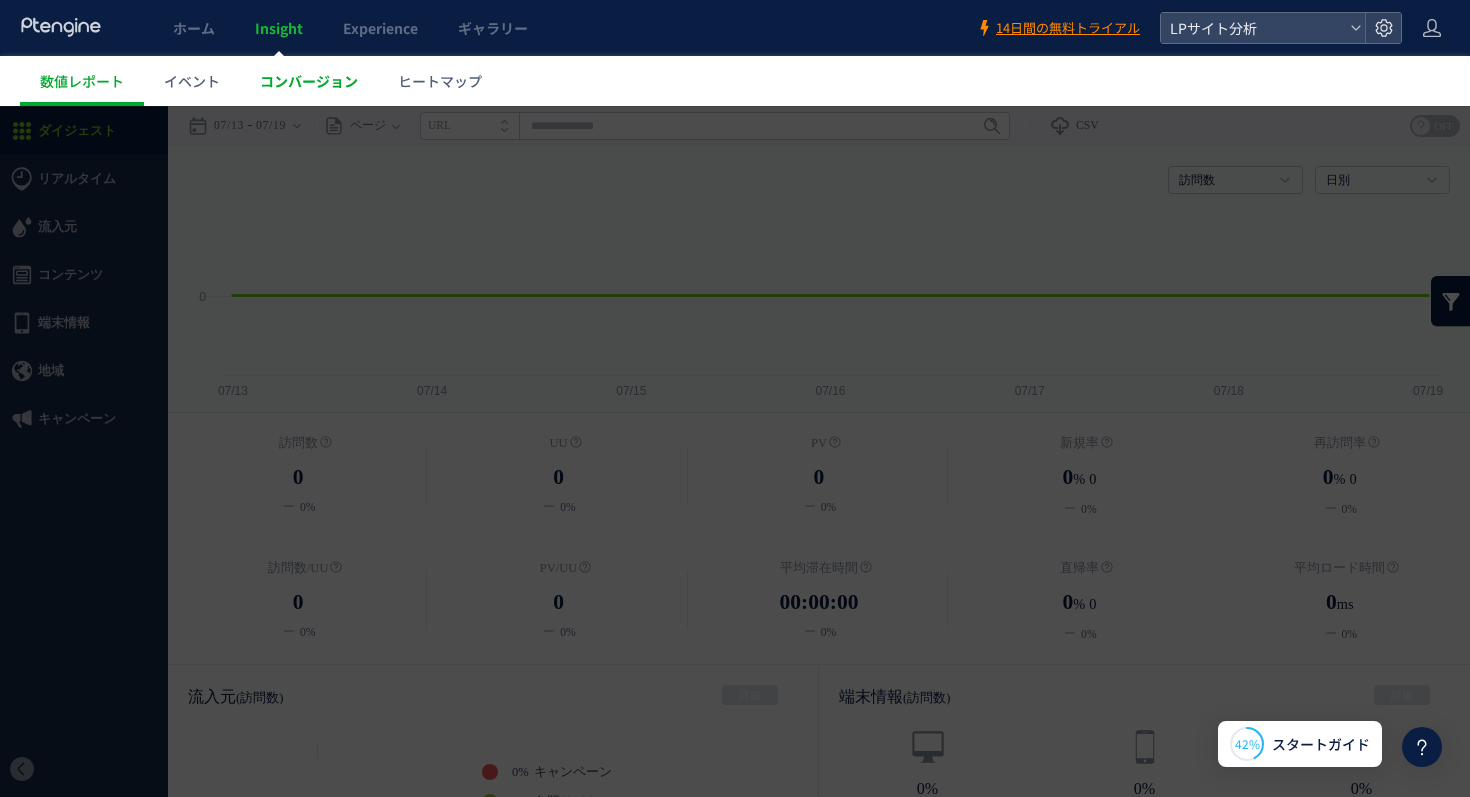 click on "コンバージョン" at bounding box center [309, 81] 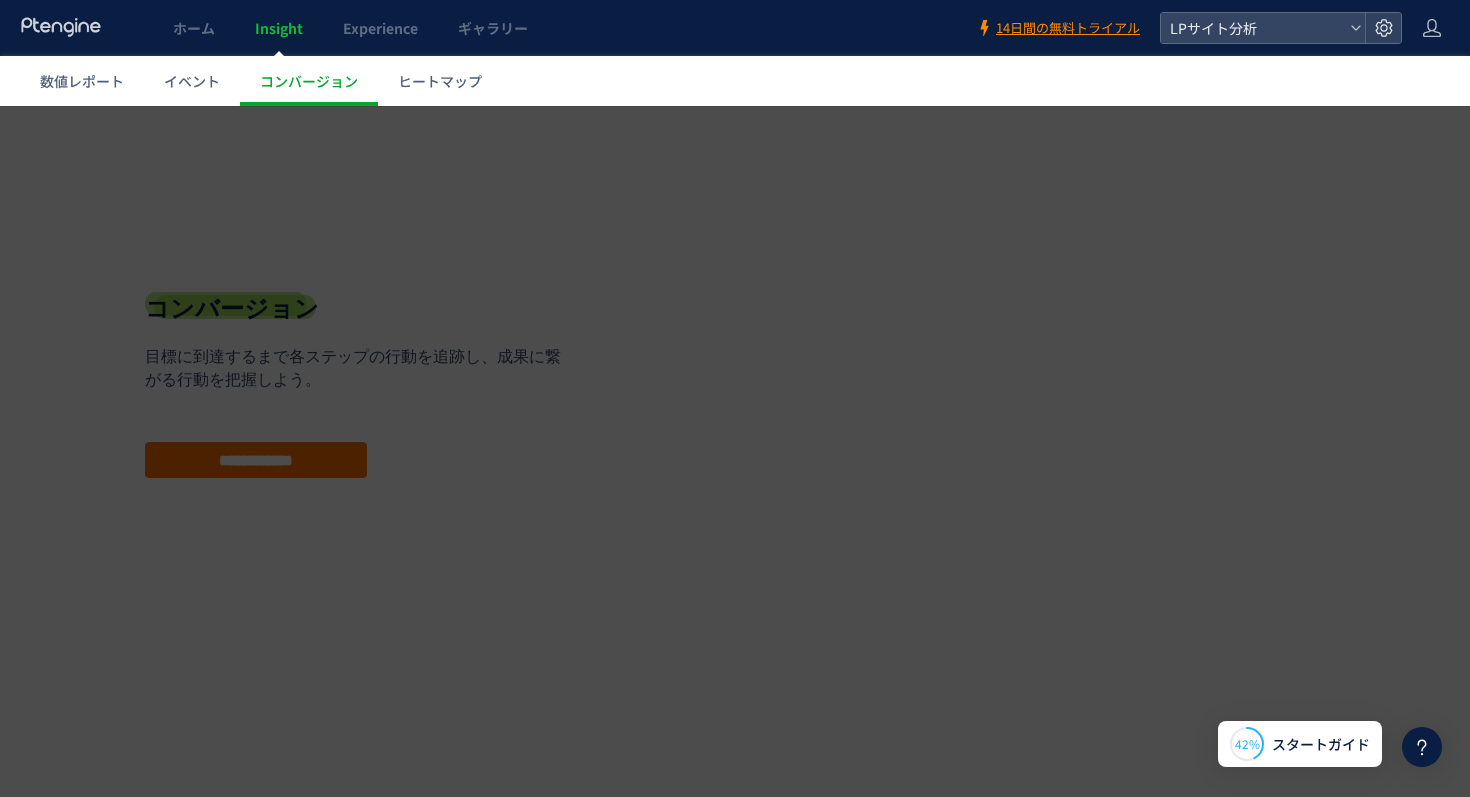 click at bounding box center (735, 451) 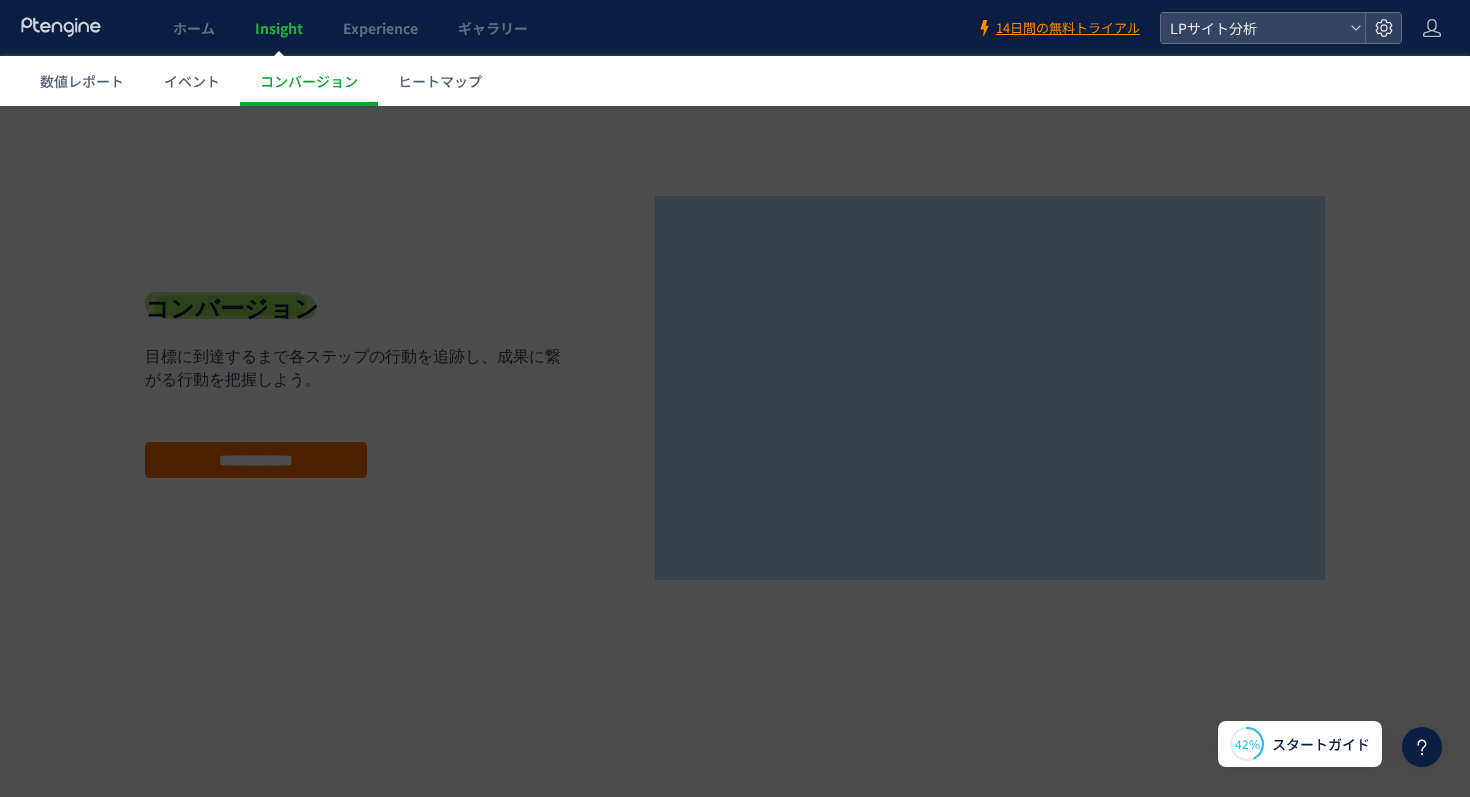 click at bounding box center [735, 451] 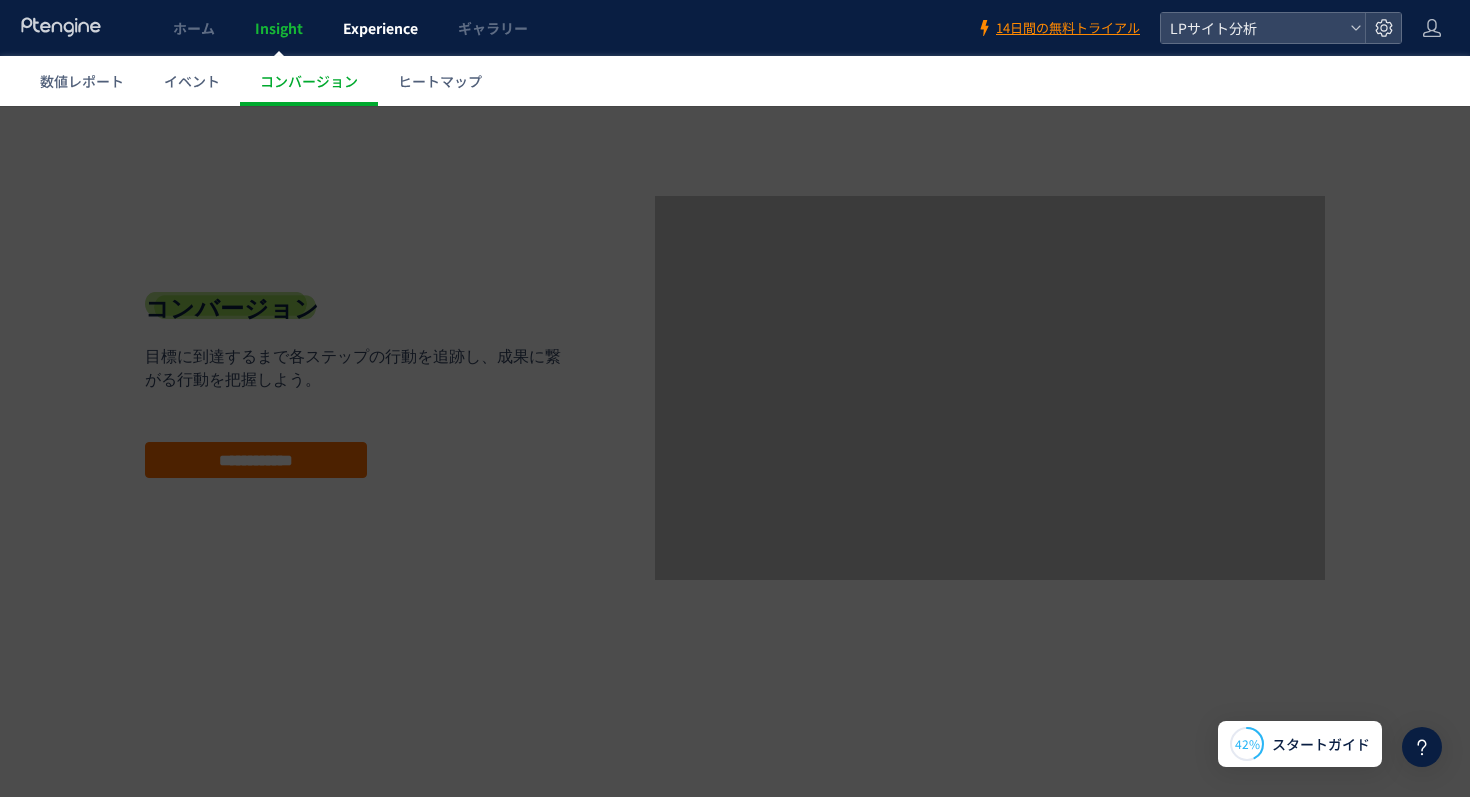 click on "Experience" at bounding box center [380, 28] 